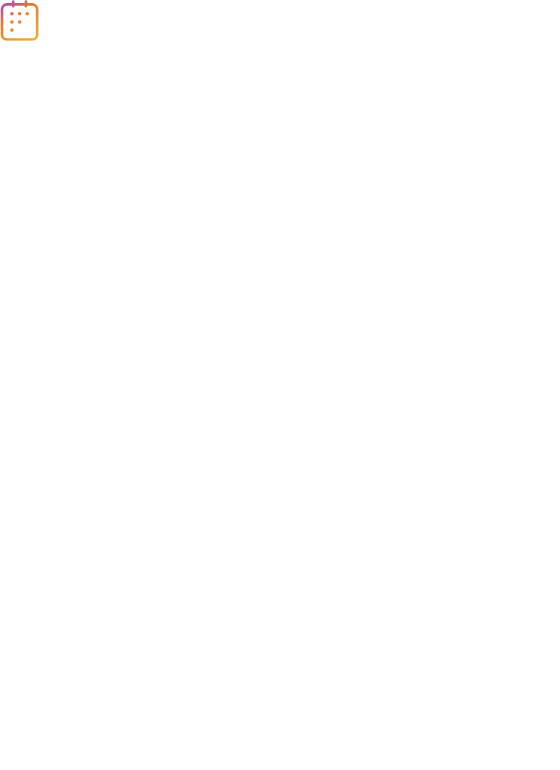 scroll, scrollTop: 0, scrollLeft: 0, axis: both 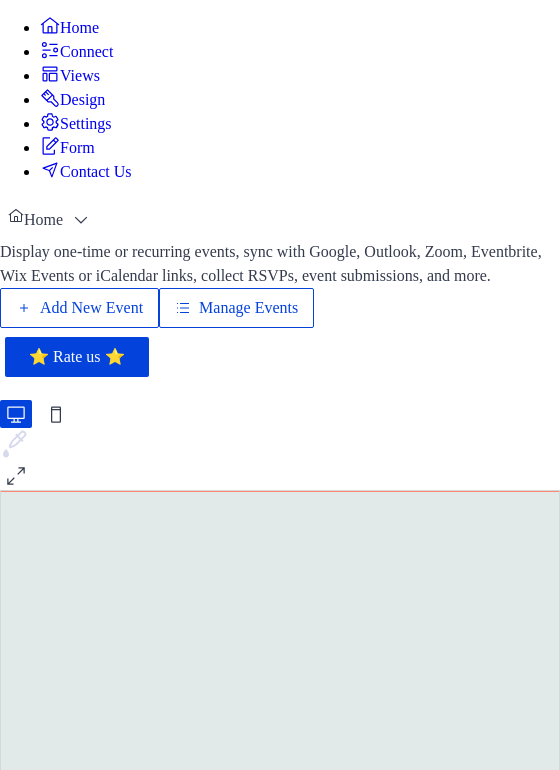 click on "Add New Event" at bounding box center (91, 308) 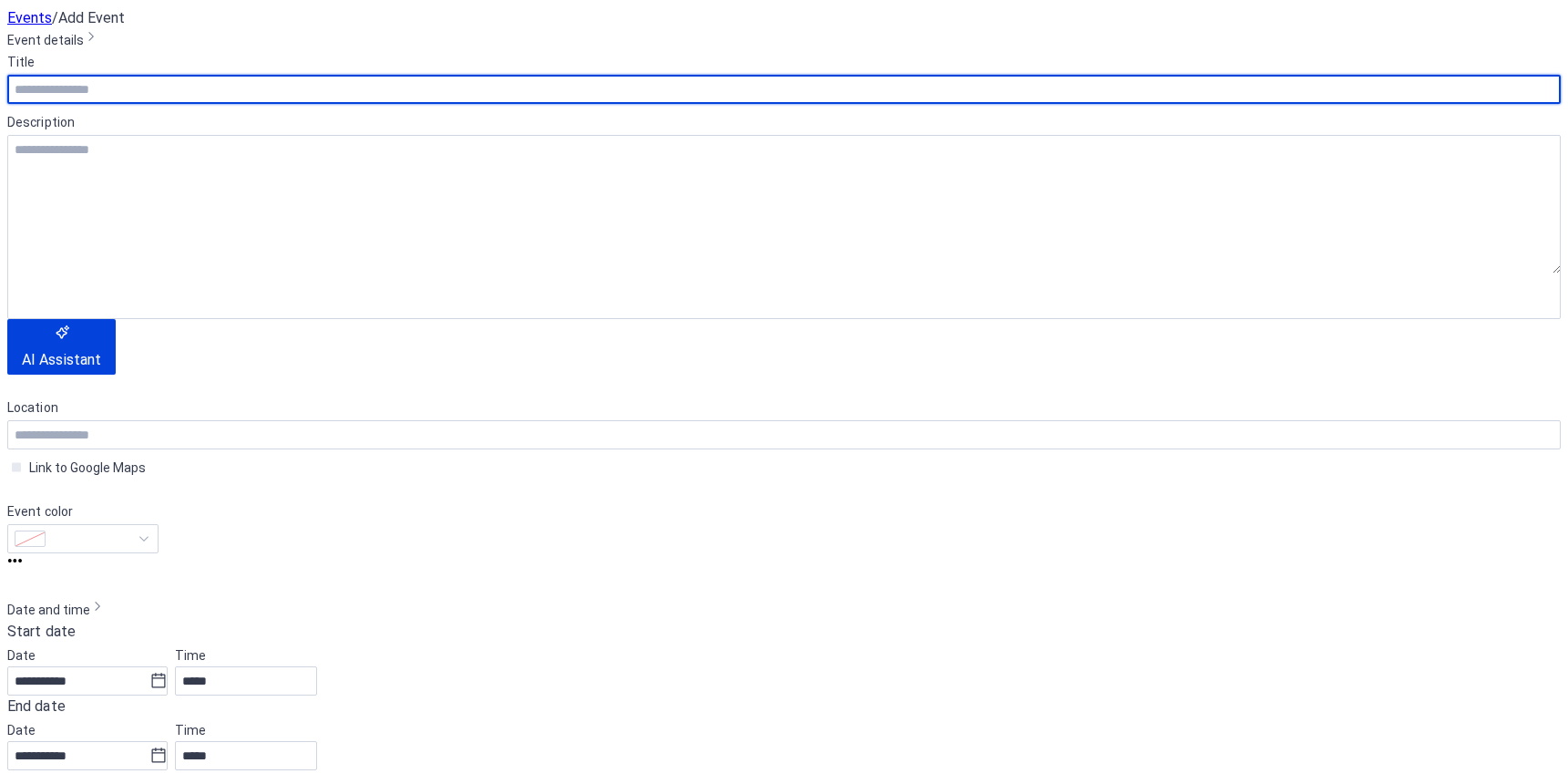 scroll, scrollTop: 0, scrollLeft: 0, axis: both 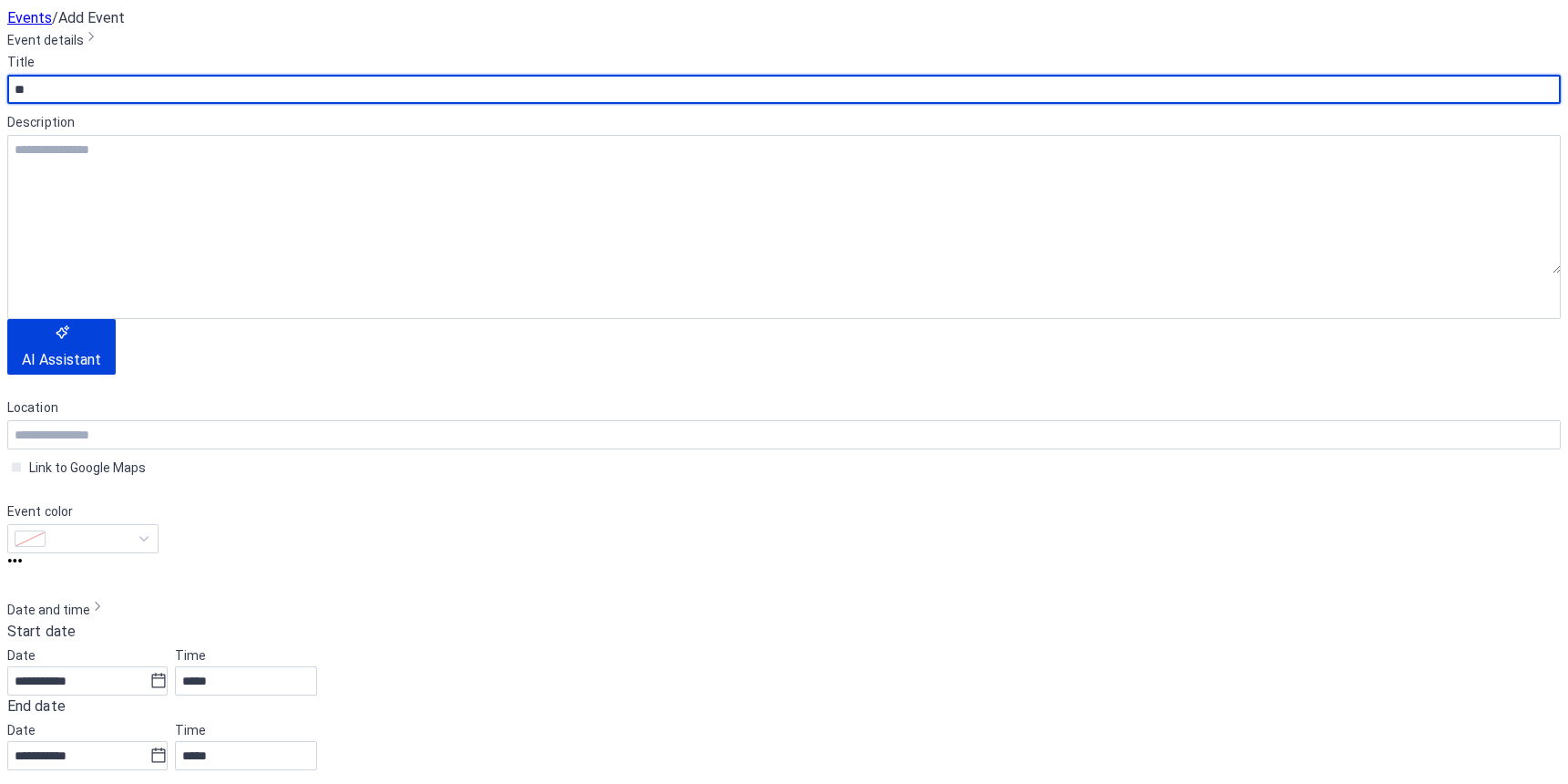 type on "*" 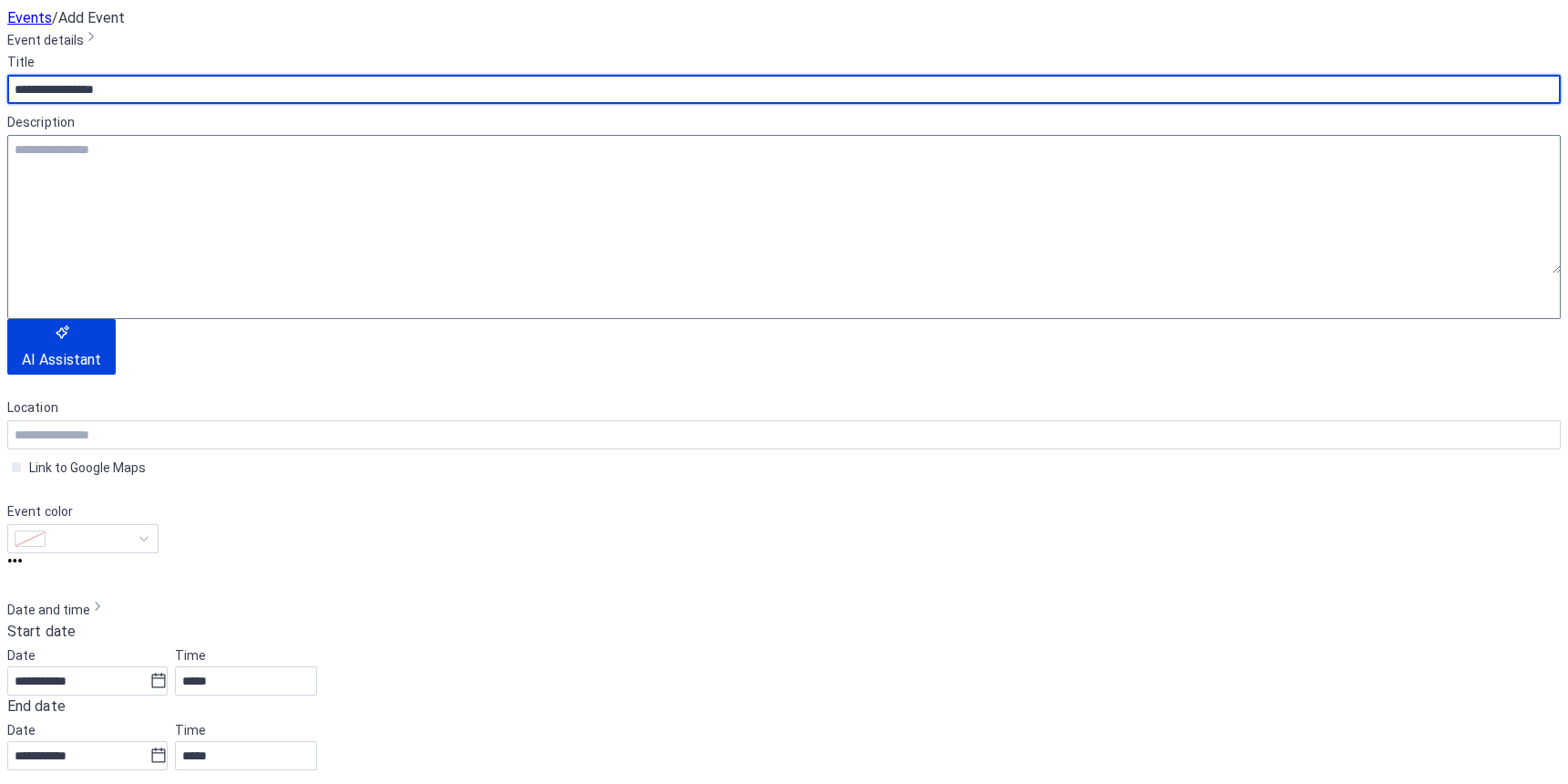 type on "**********" 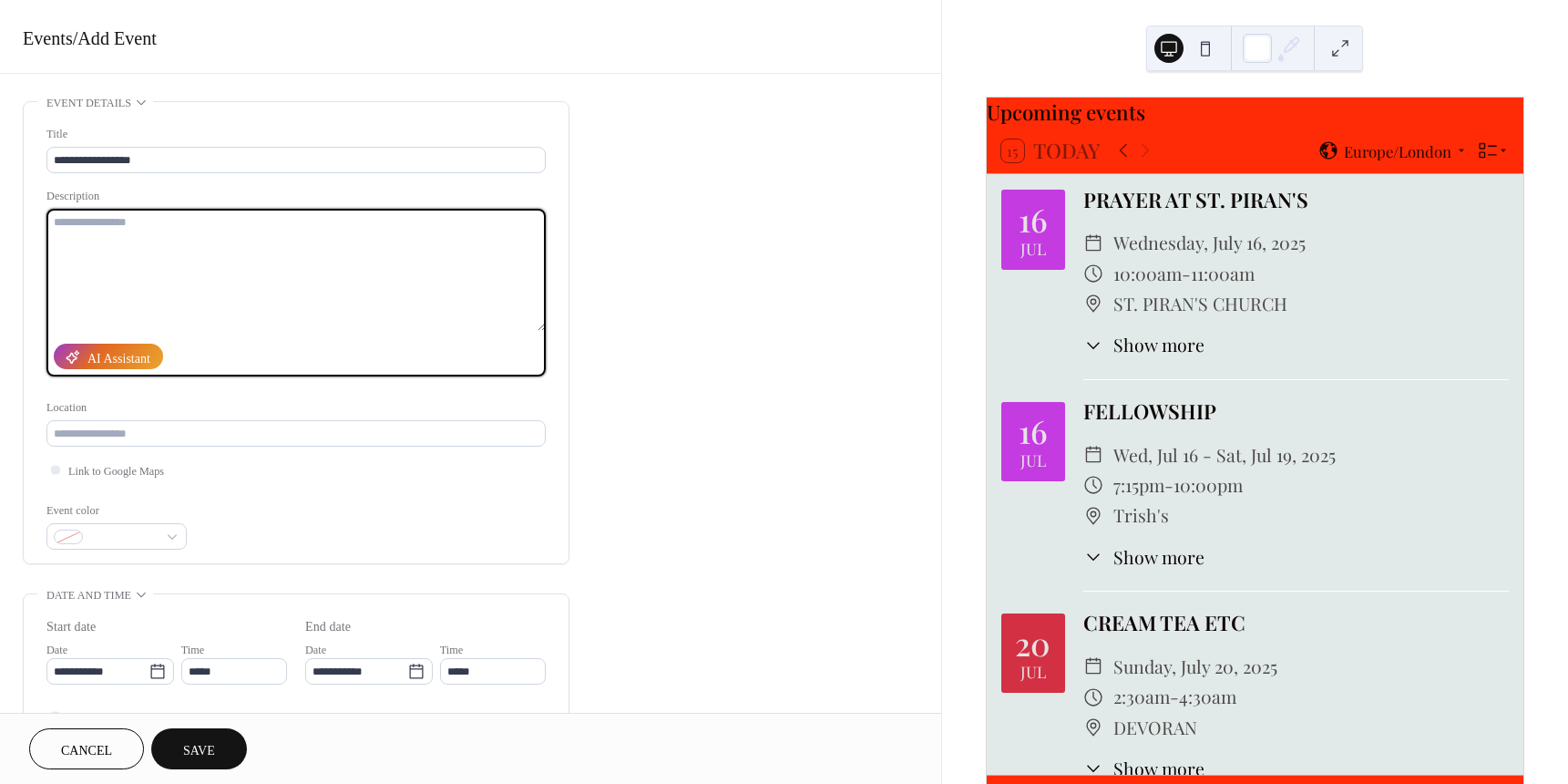 click at bounding box center [296, 270] 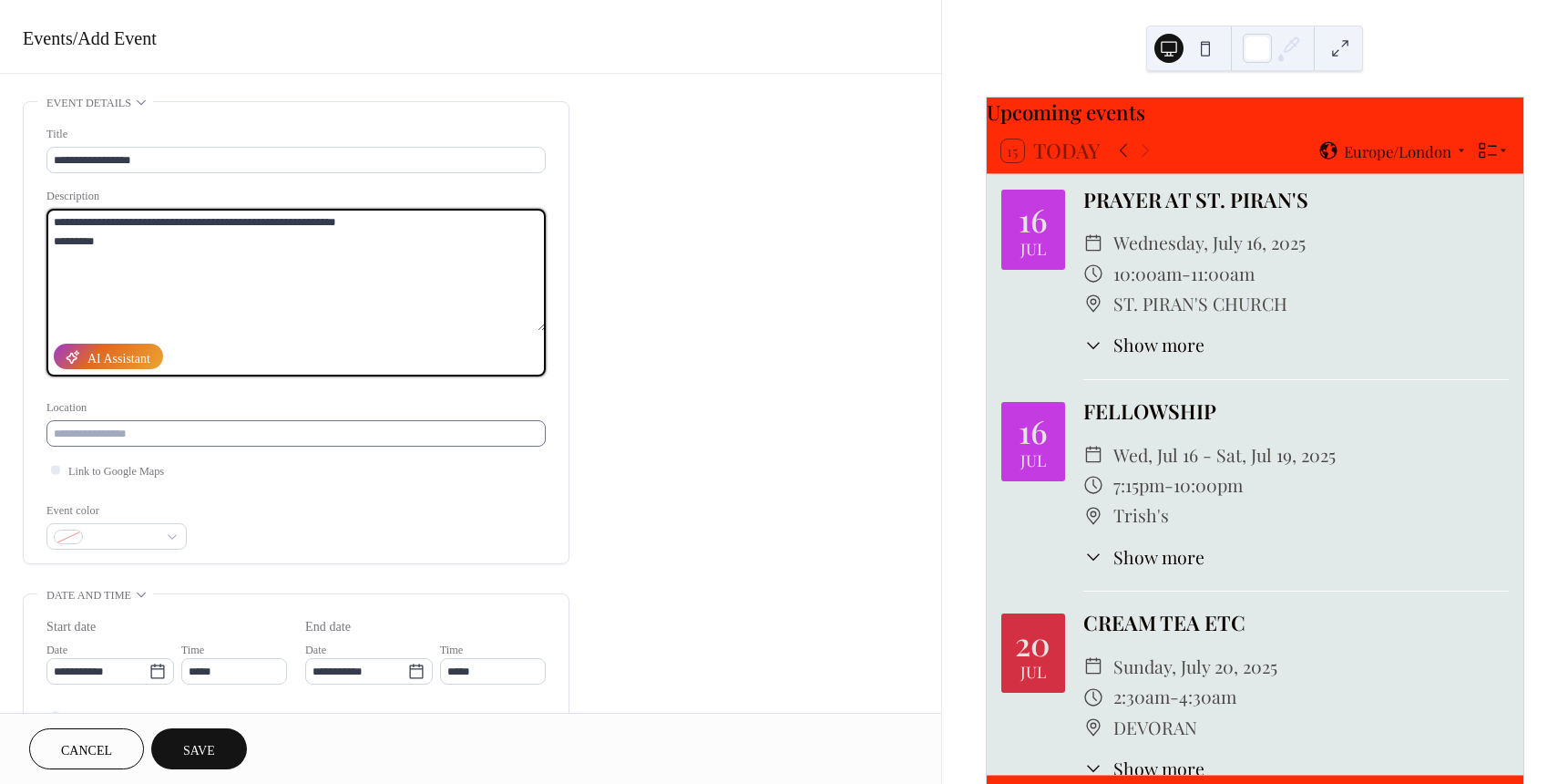 type on "**********" 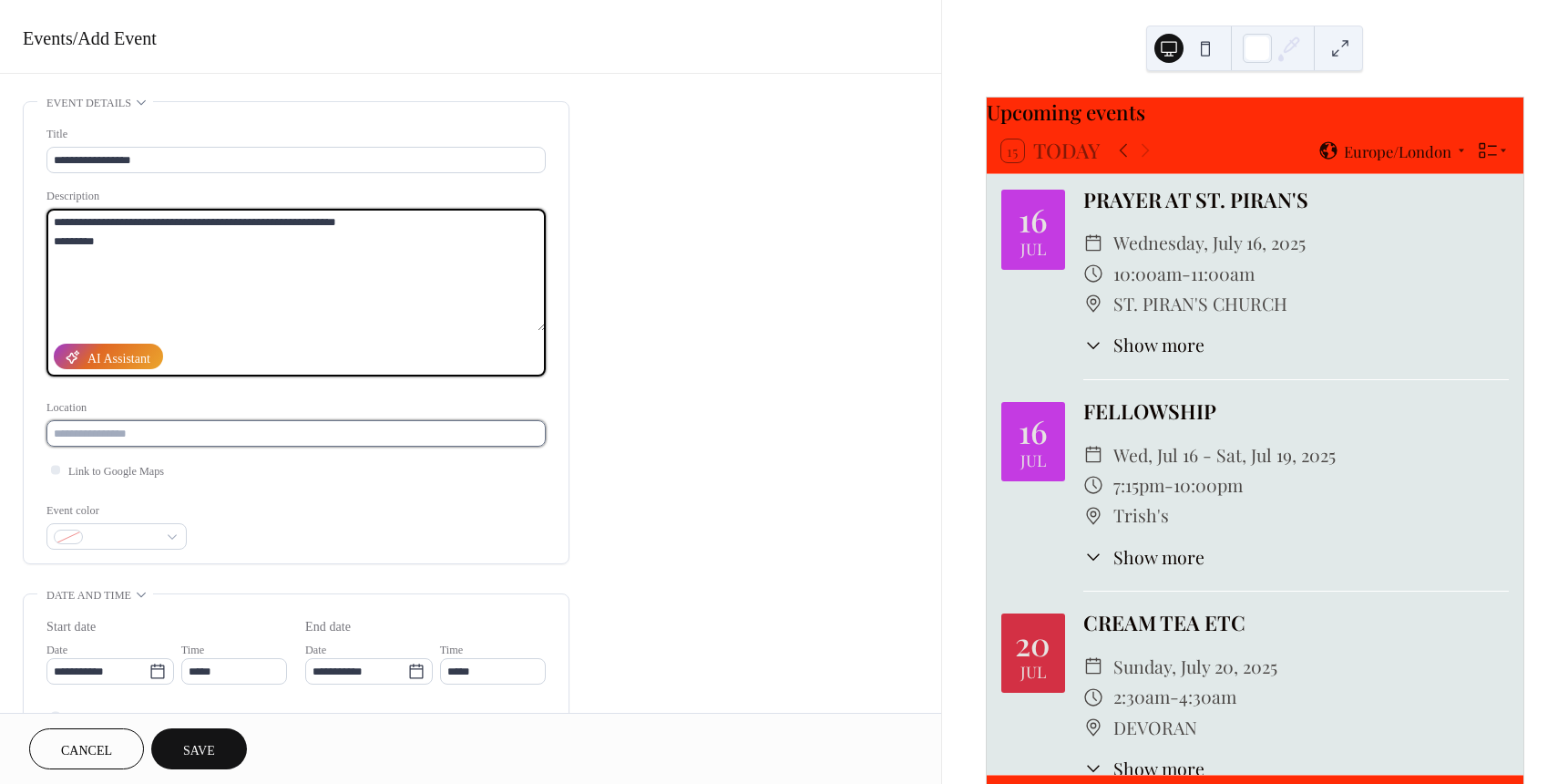 click at bounding box center [296, 433] 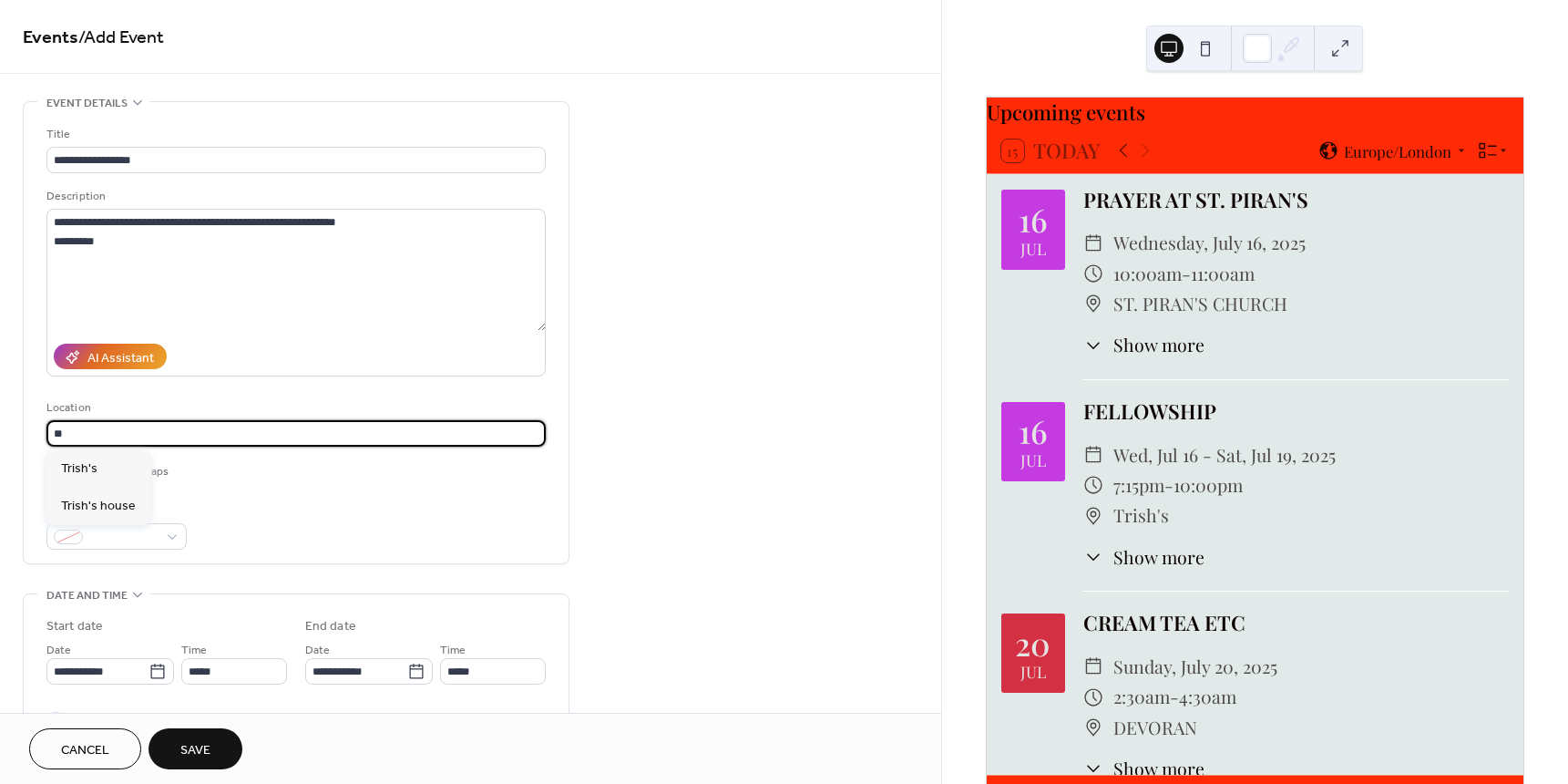 type on "*" 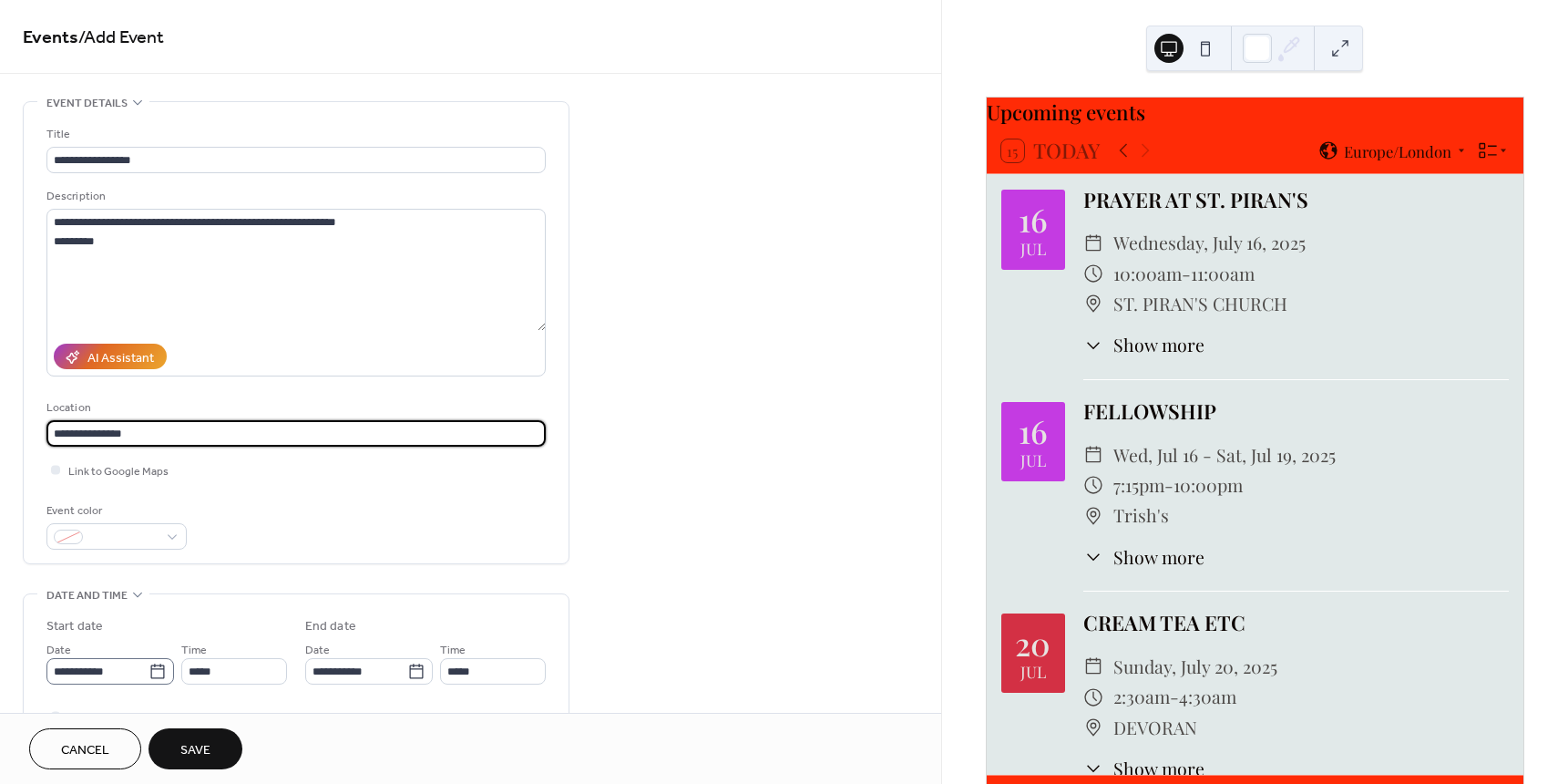 type on "**********" 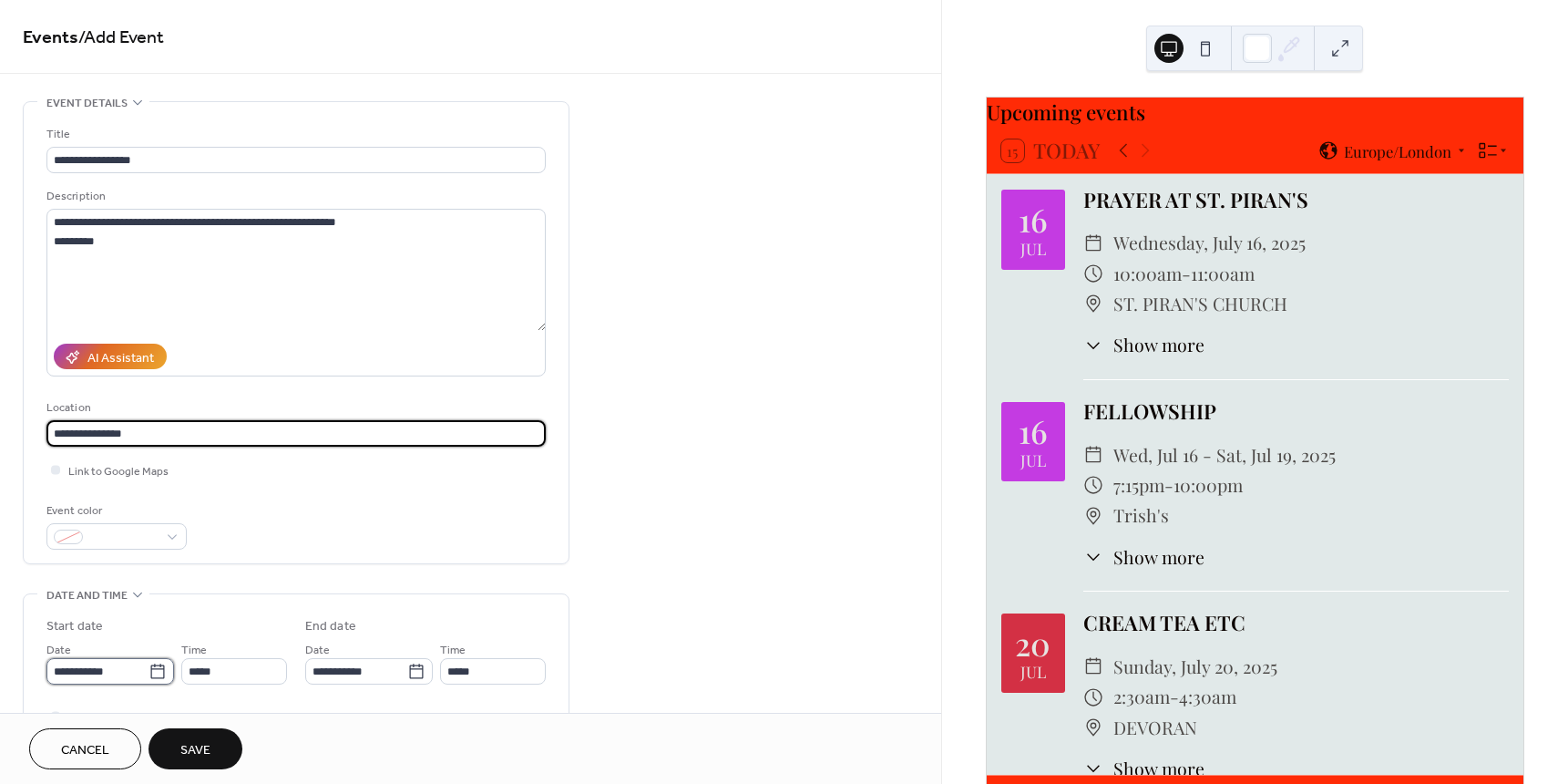click on "**********" at bounding box center (97, 671) 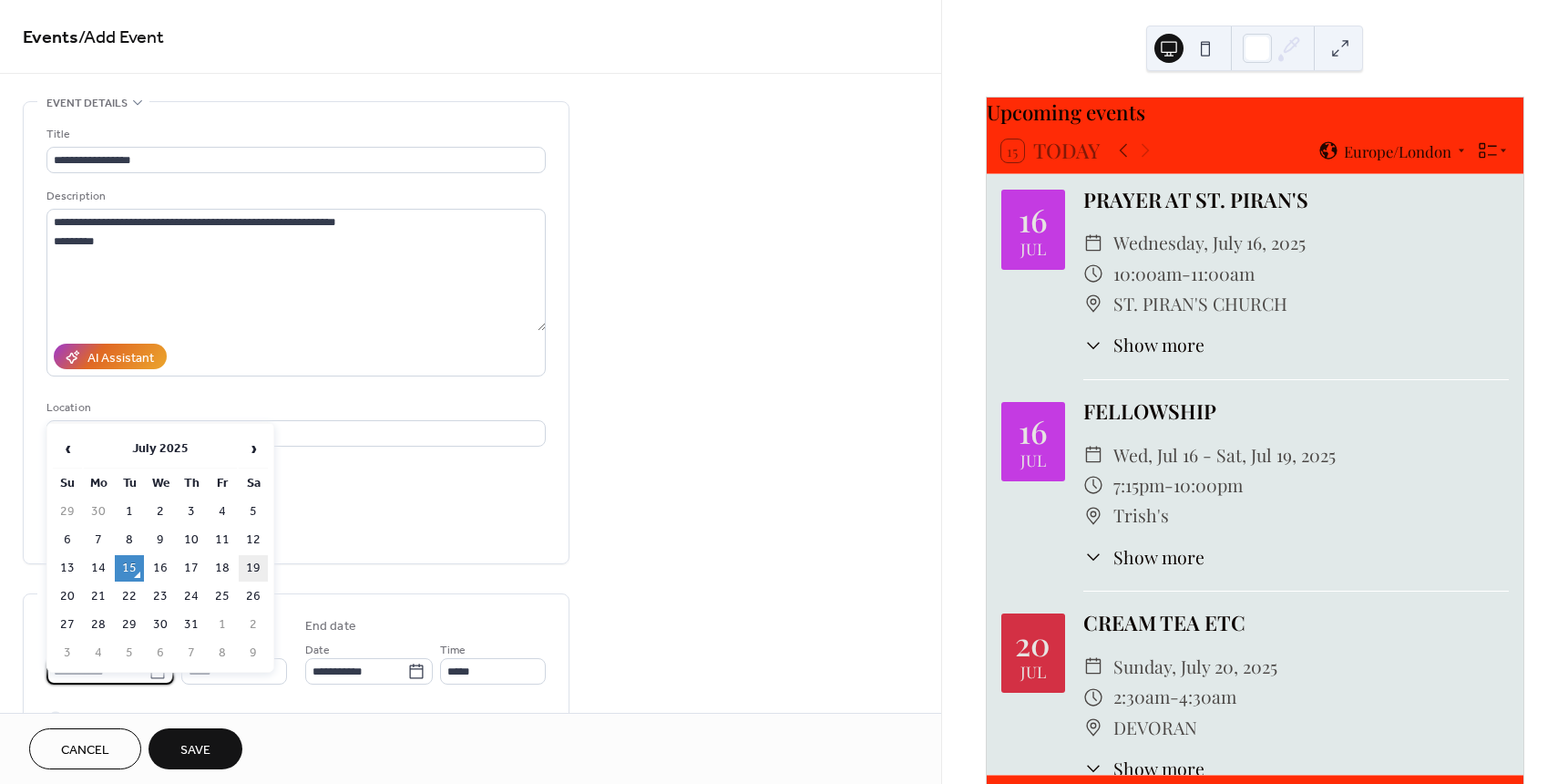 click on "19" at bounding box center (253, 568) 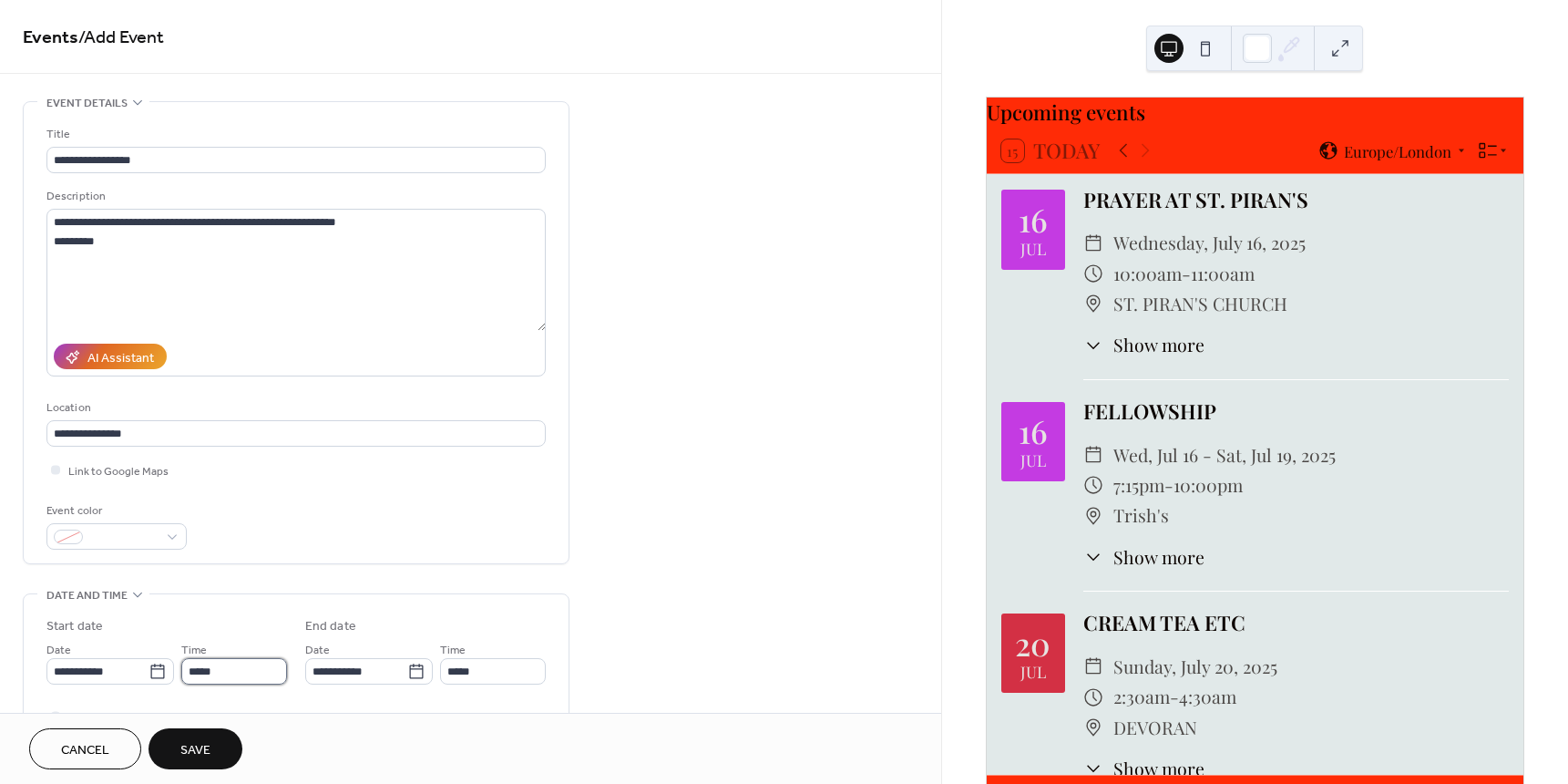 click on "*****" at bounding box center [234, 671] 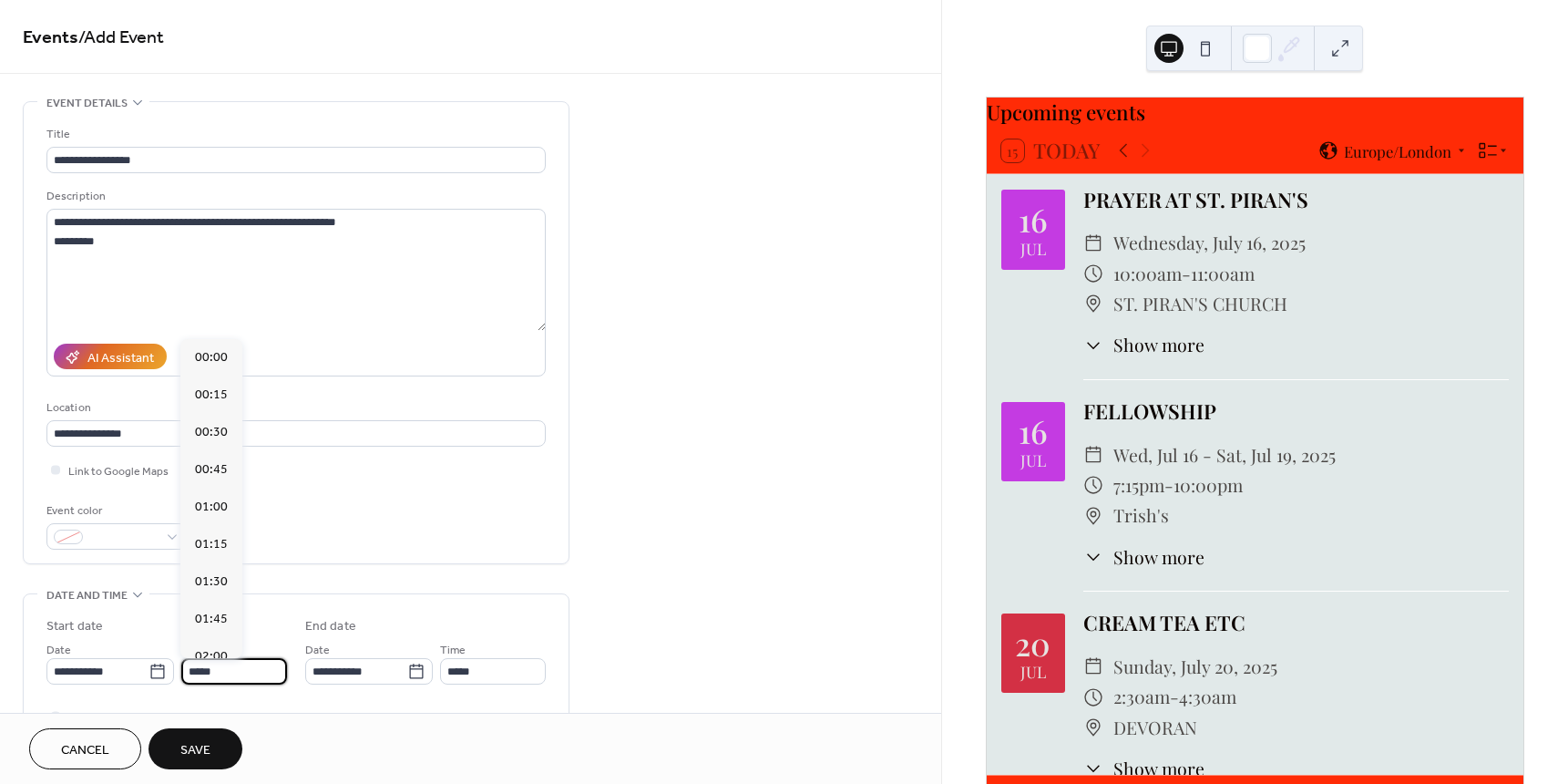 scroll, scrollTop: 1794, scrollLeft: 0, axis: vertical 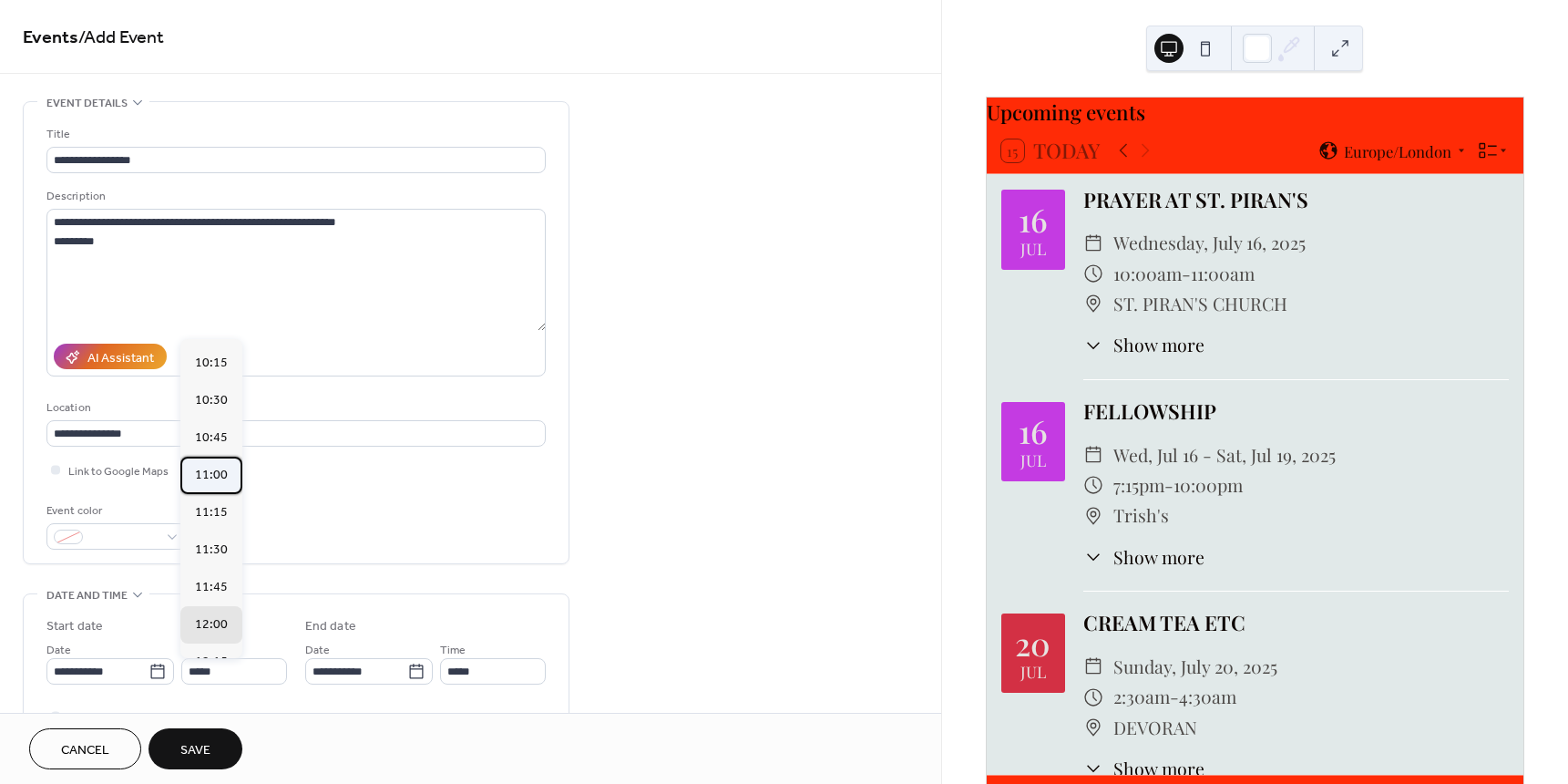 click on "11:00" at bounding box center (211, 475) 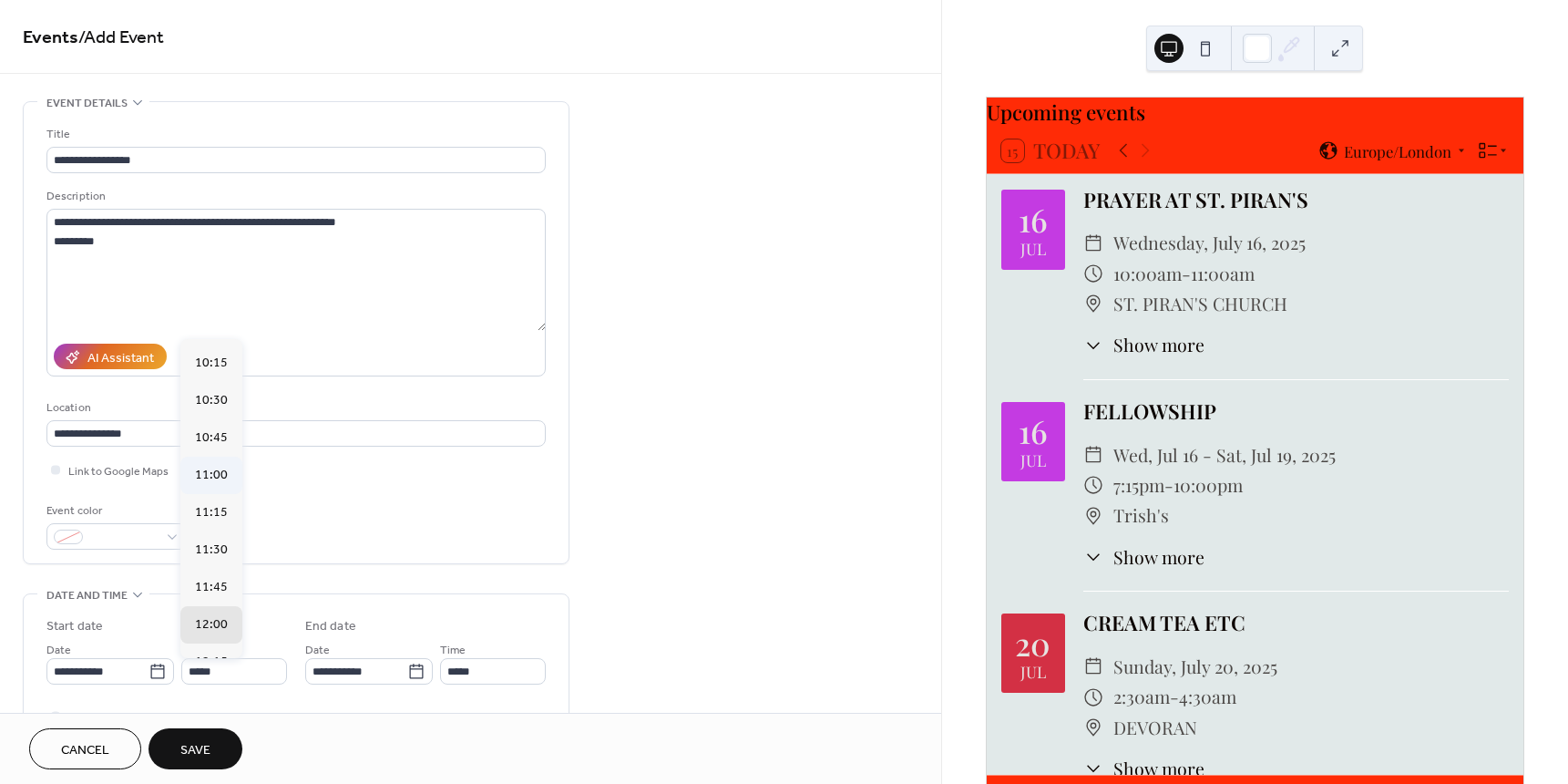 type on "*****" 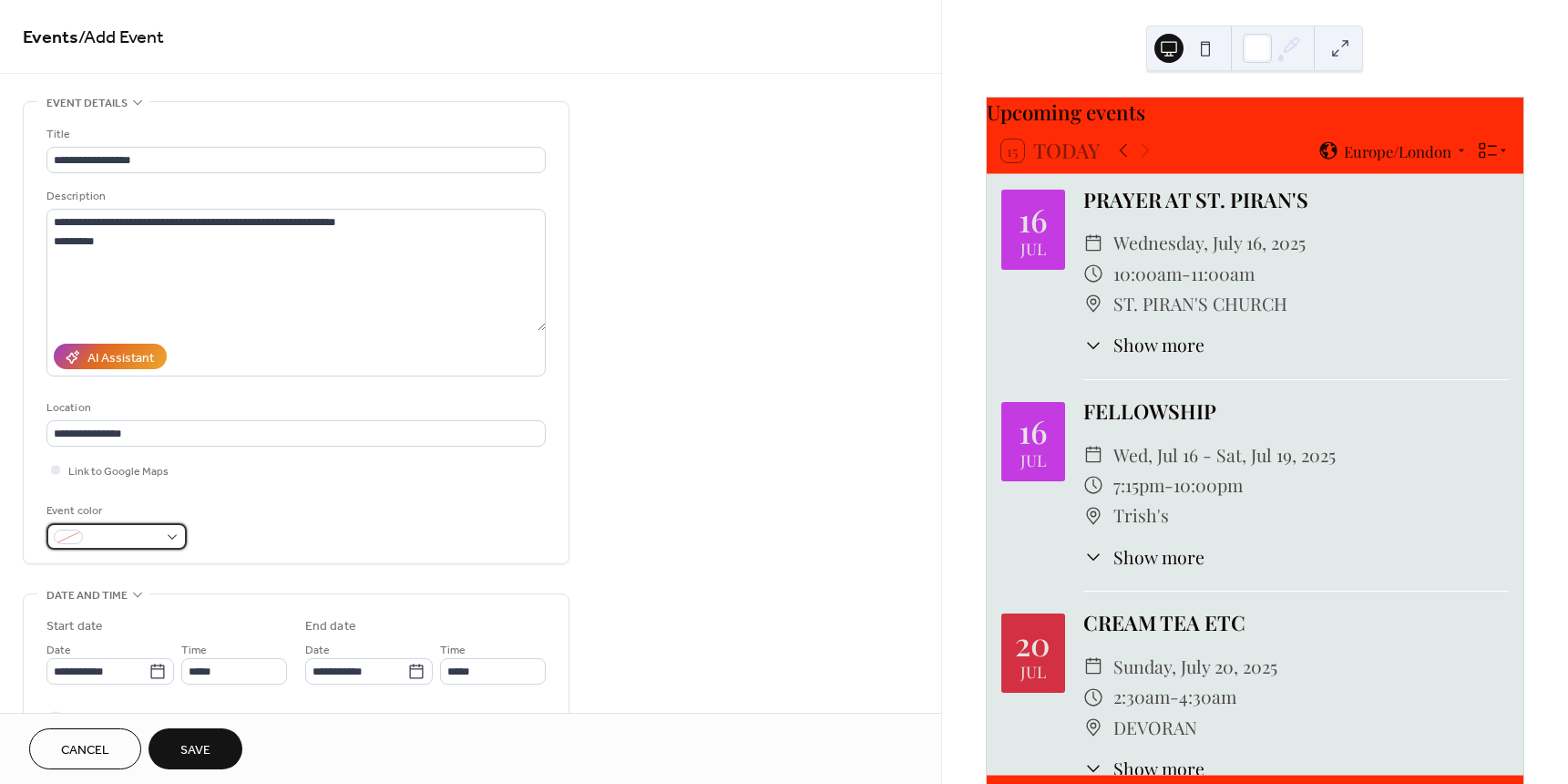 click at bounding box center (124, 538) 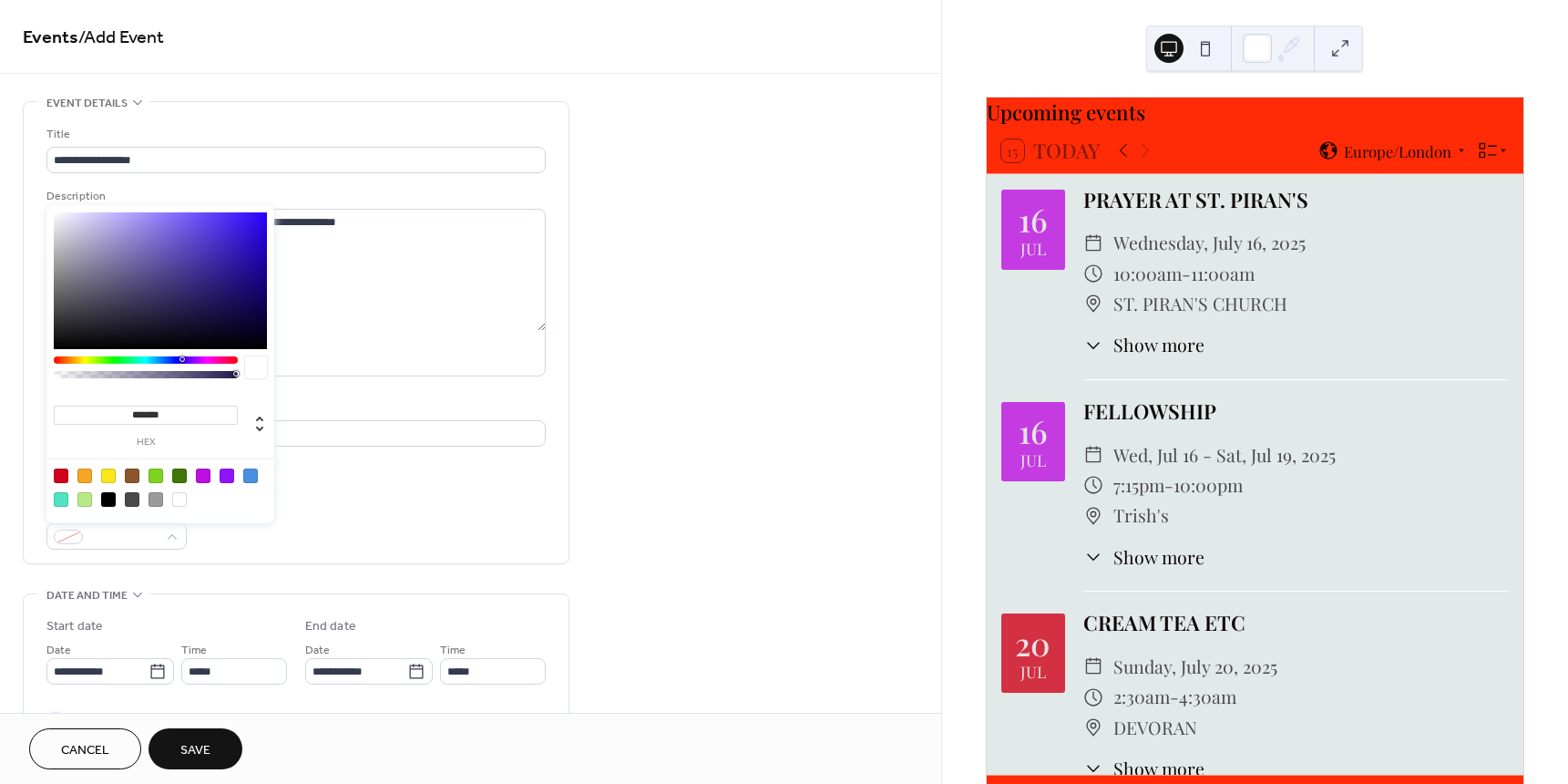 click at bounding box center (203, 476) 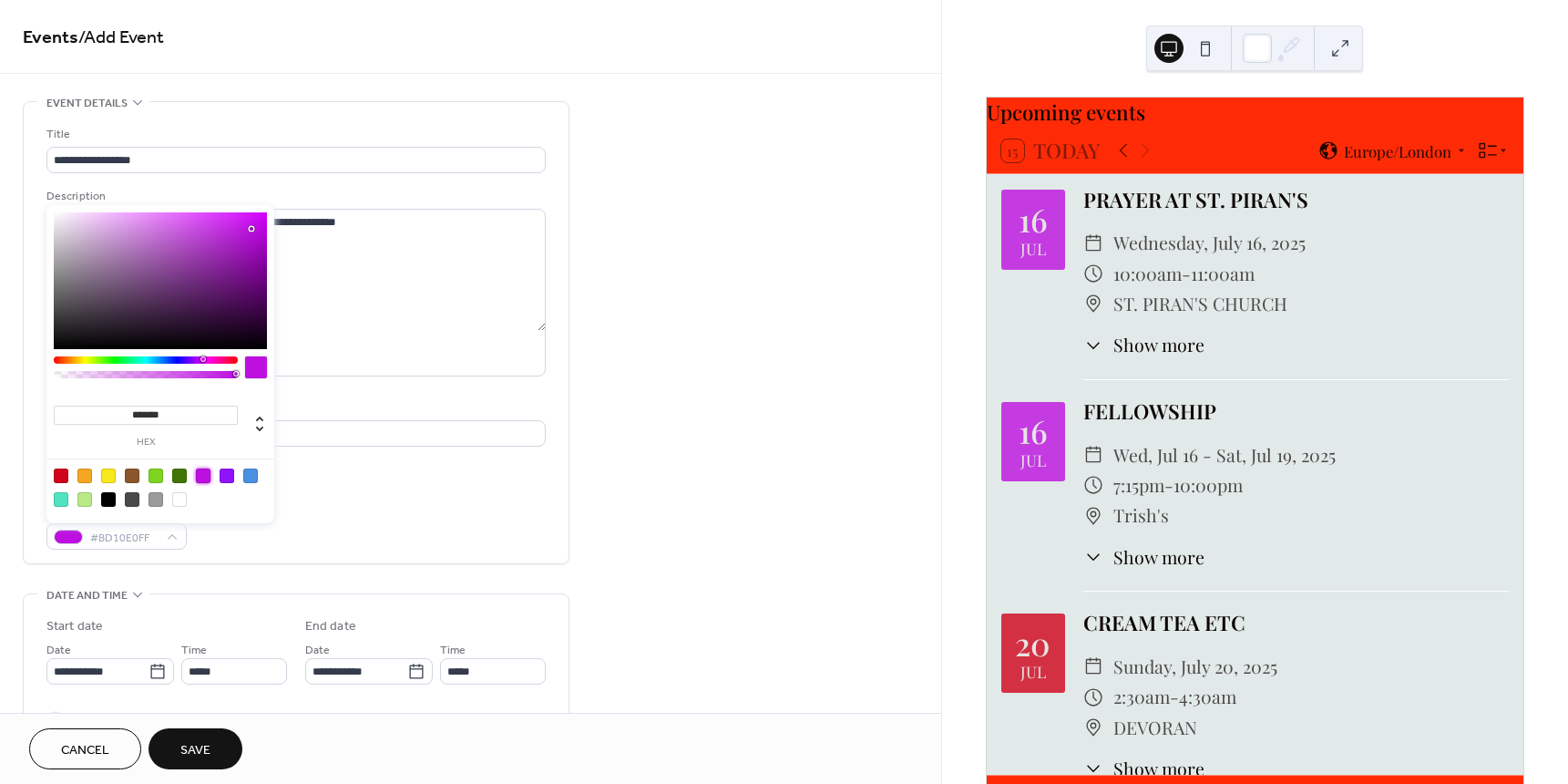 click on "Save" at bounding box center (195, 750) 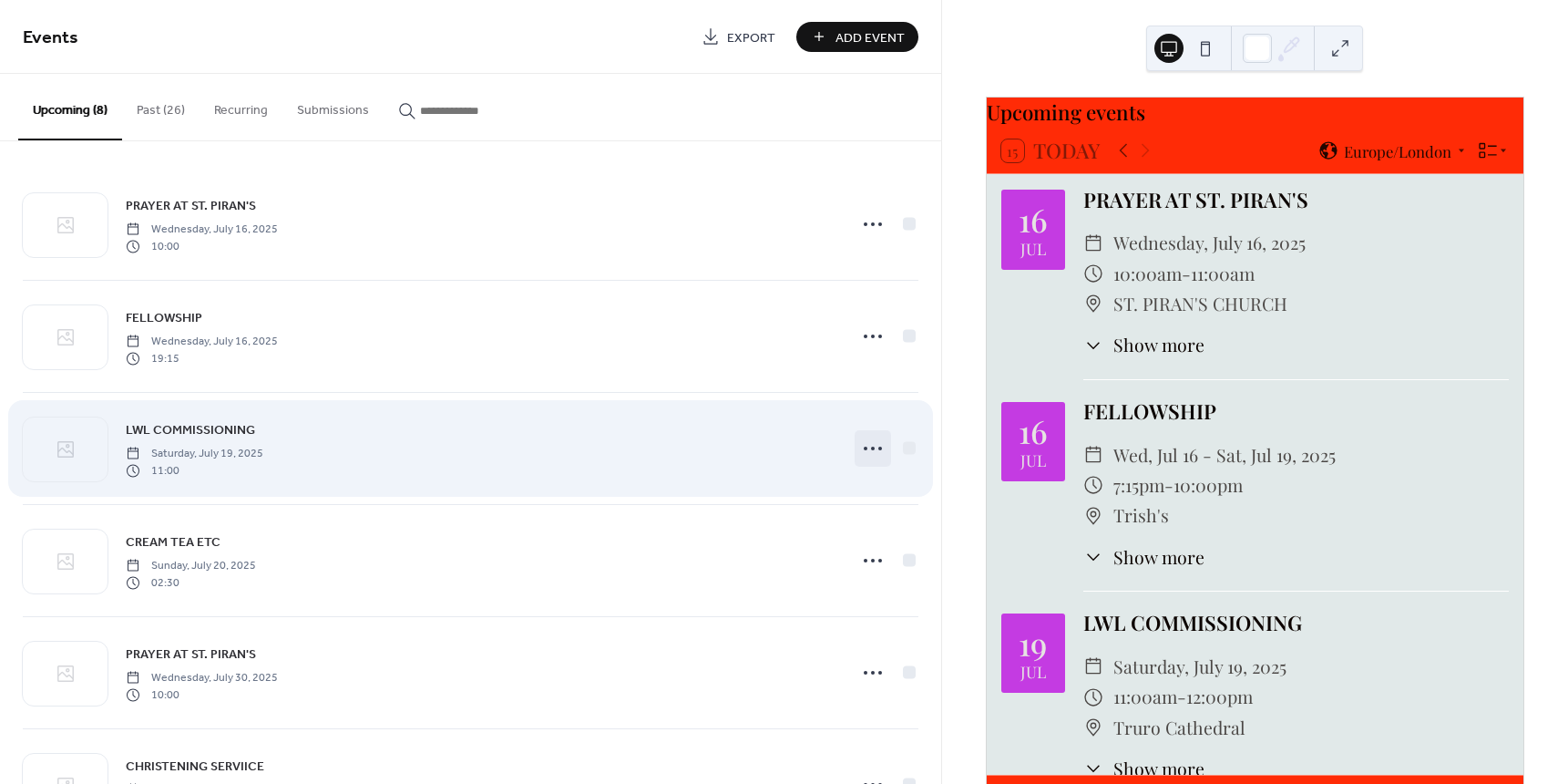 click 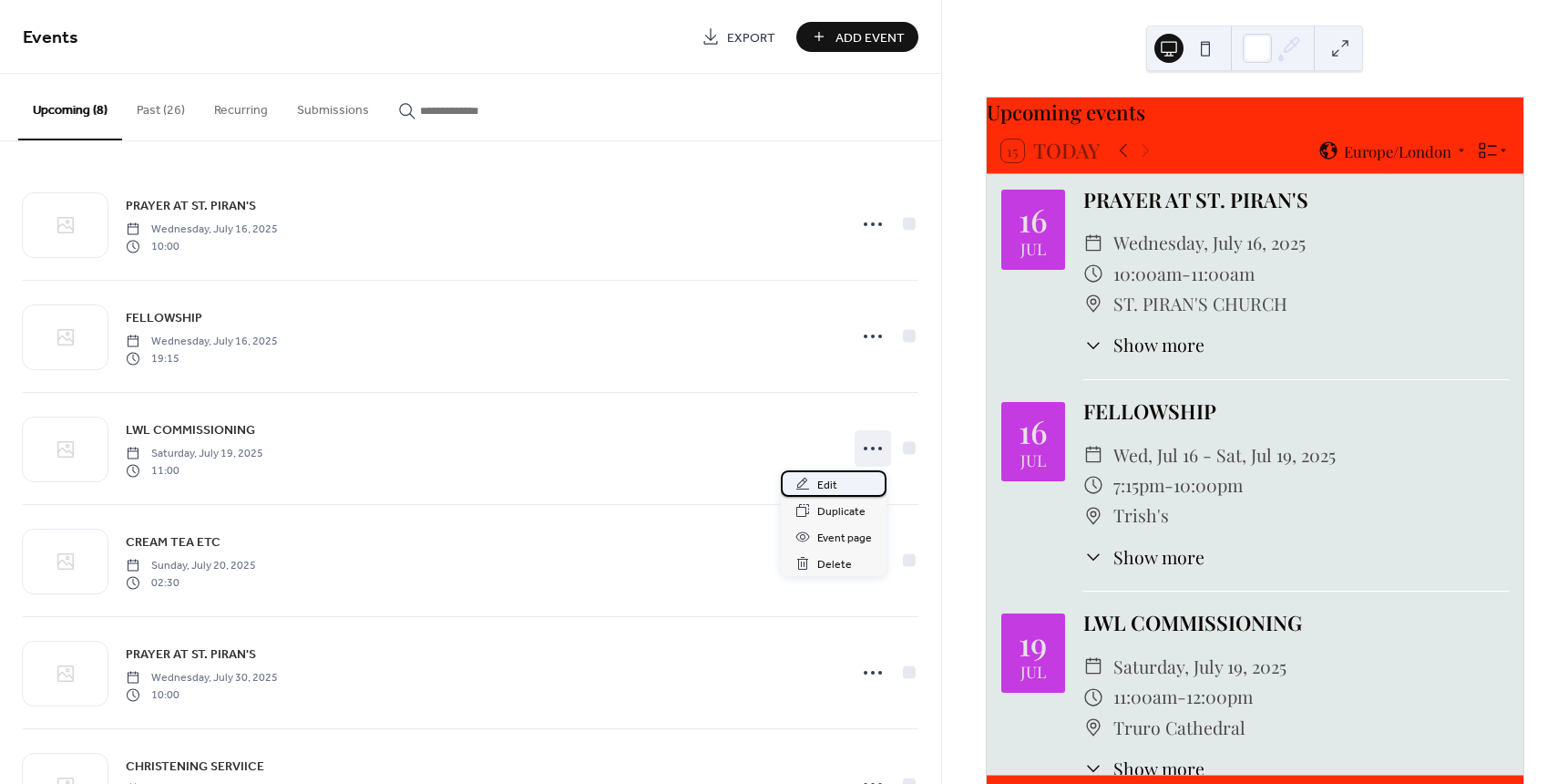 click on "Edit" at bounding box center [827, 485] 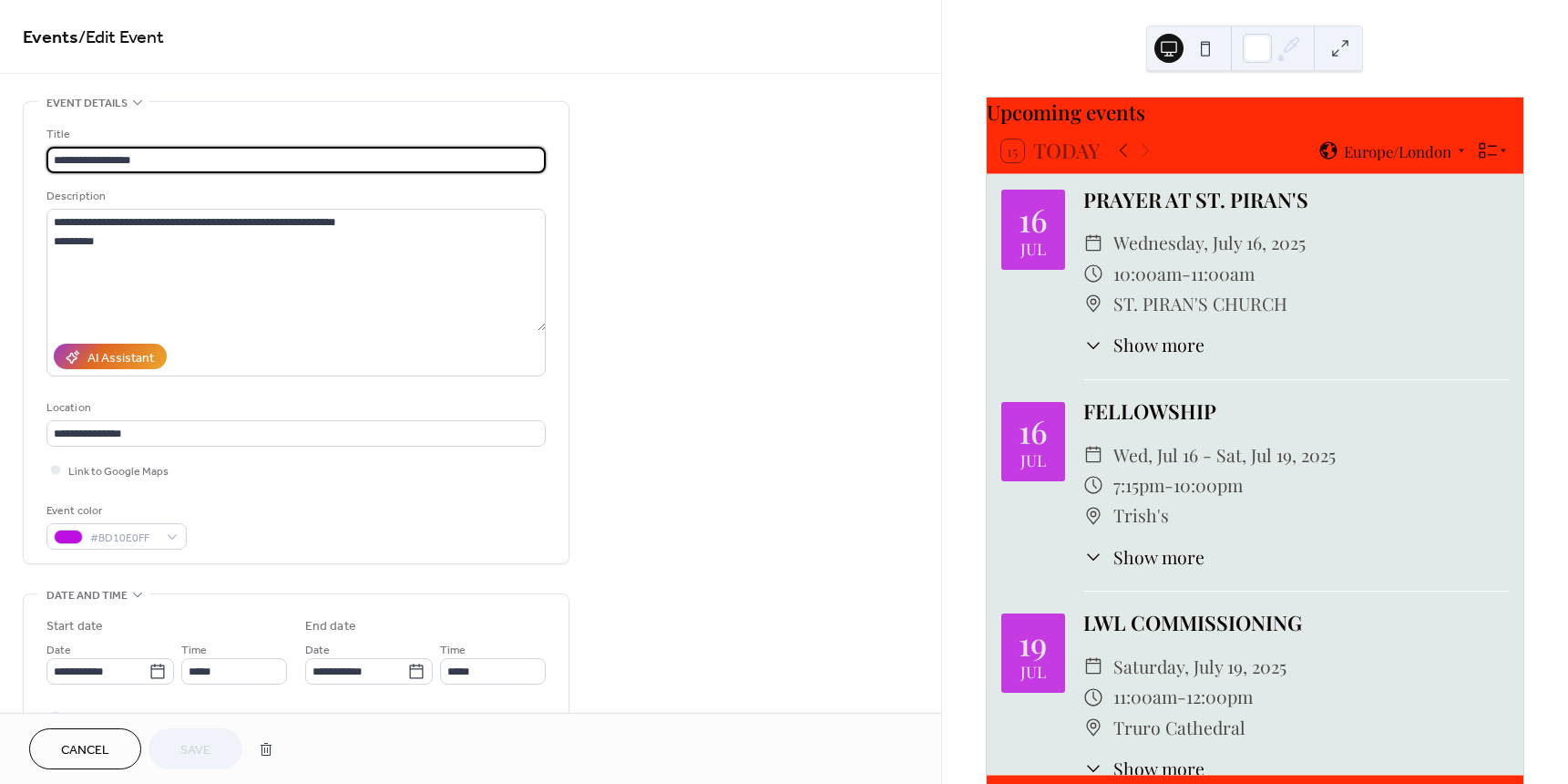 click on "**********" at bounding box center [296, 160] 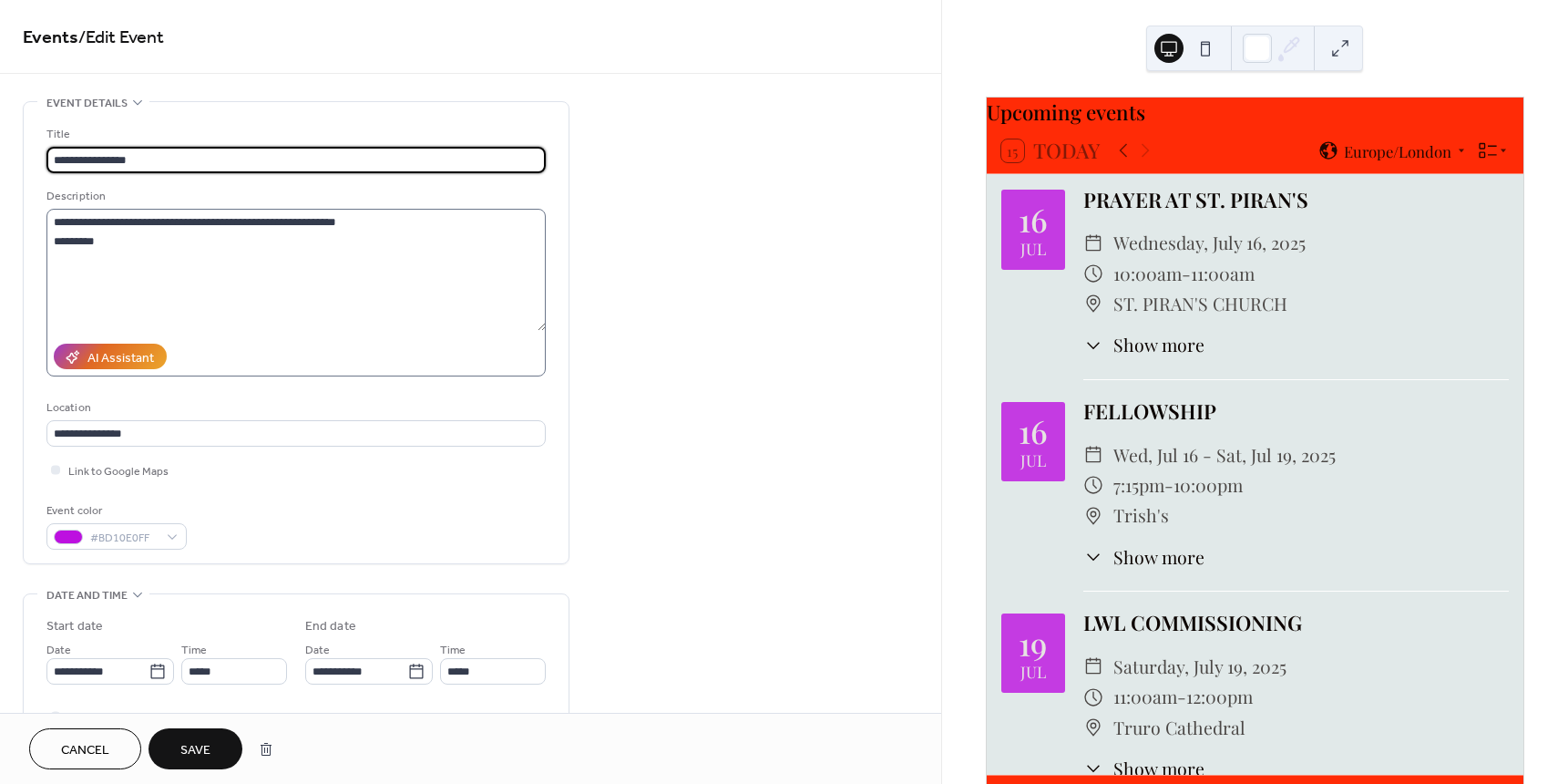 type on "**********" 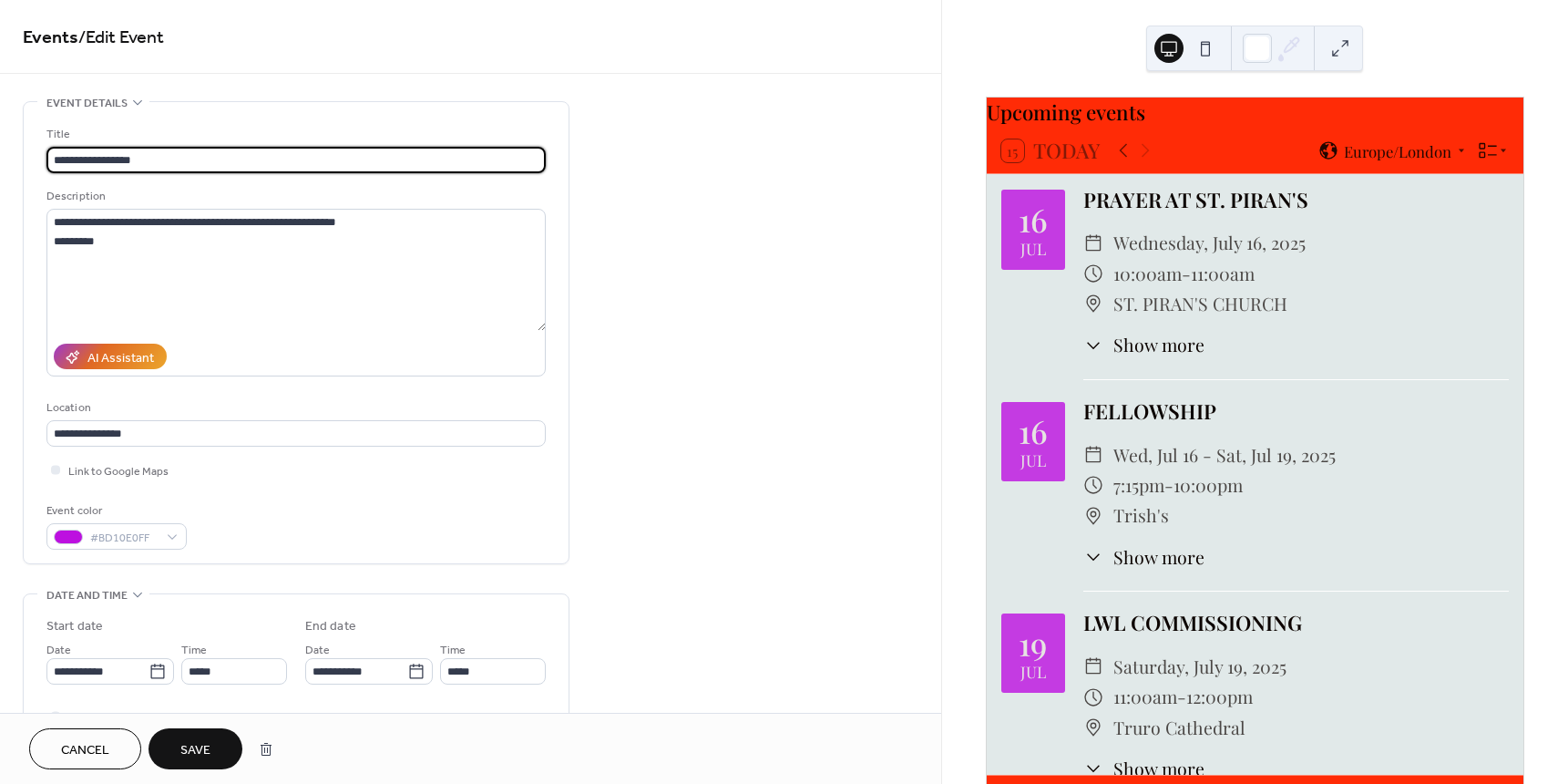 click on "Save" at bounding box center [195, 750] 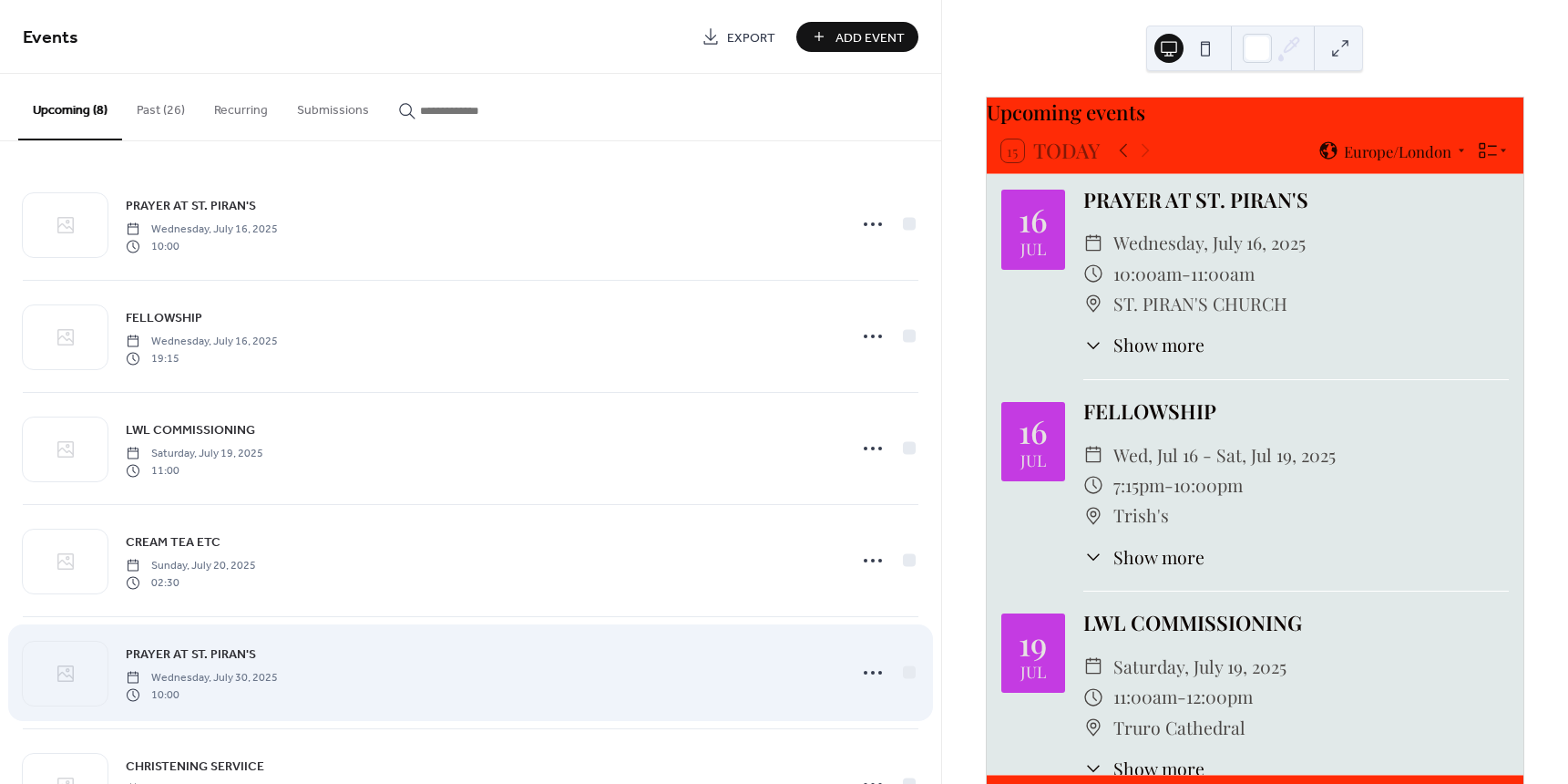 click on "PRAYER AT ST. PIRAN'S Wednesday, [DATE], [YEAR] [TIME]" at bounding box center [470, 673] 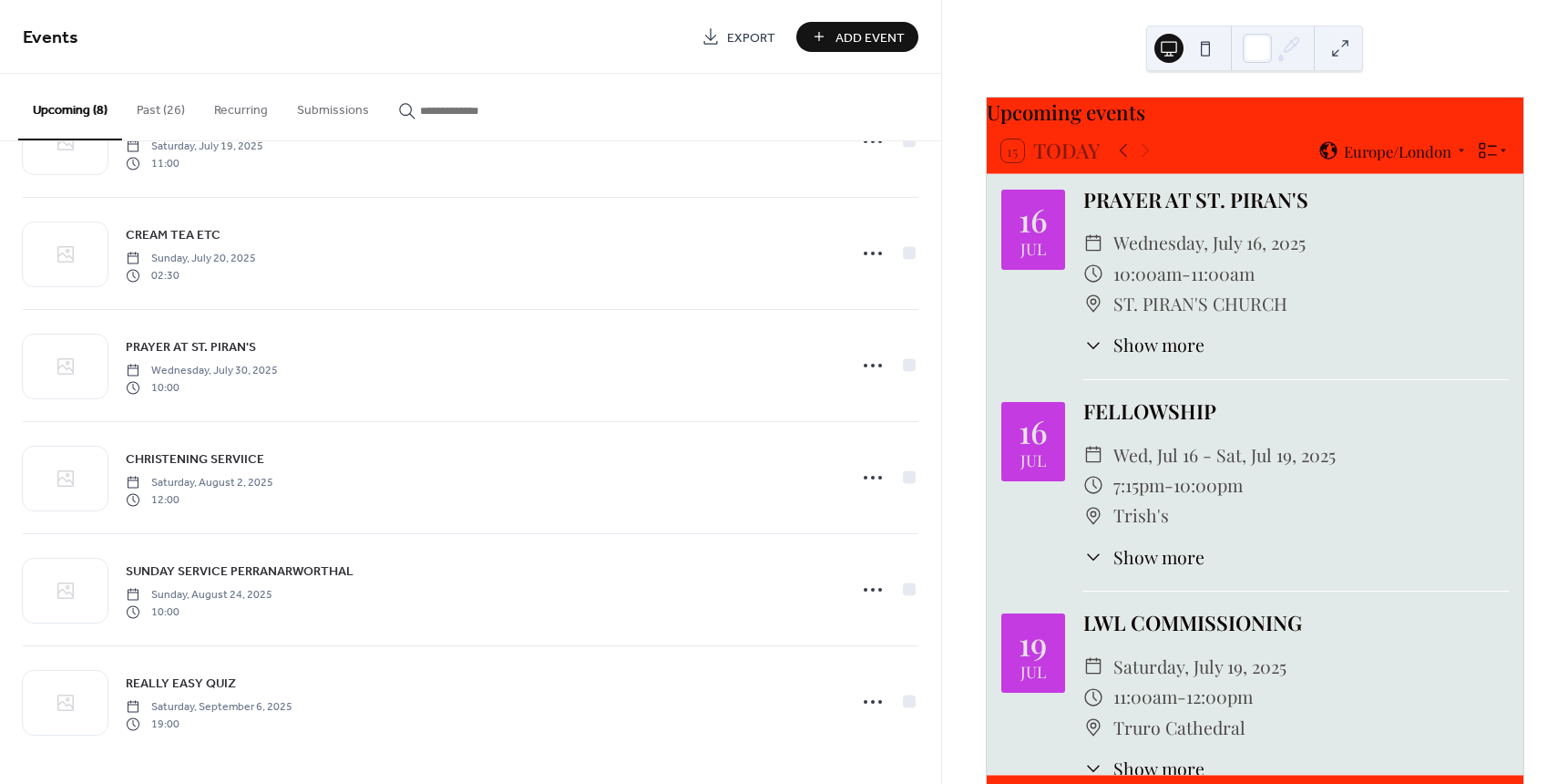 scroll, scrollTop: 308, scrollLeft: 0, axis: vertical 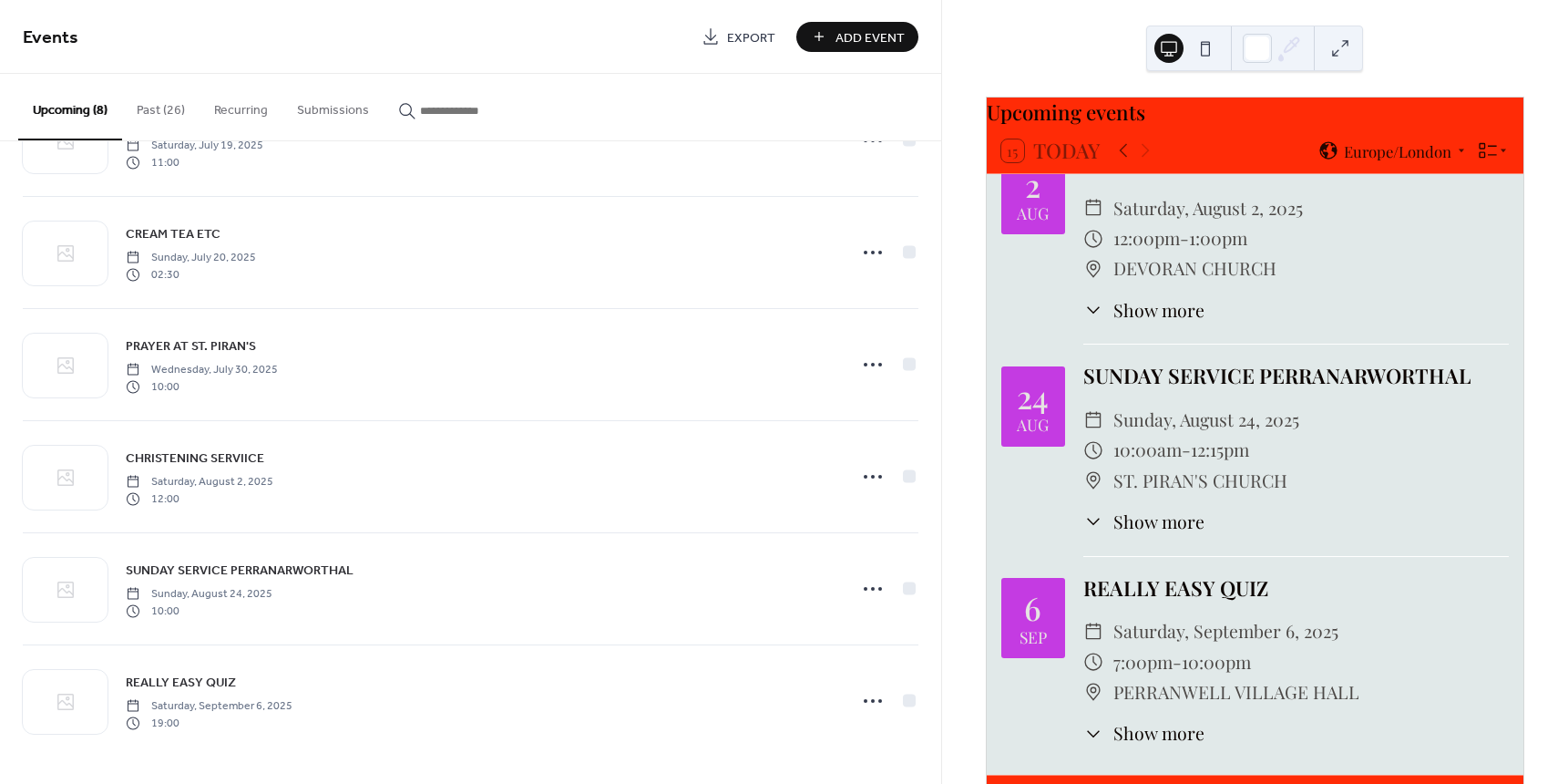 click on "Show more" at bounding box center (1159, 733) 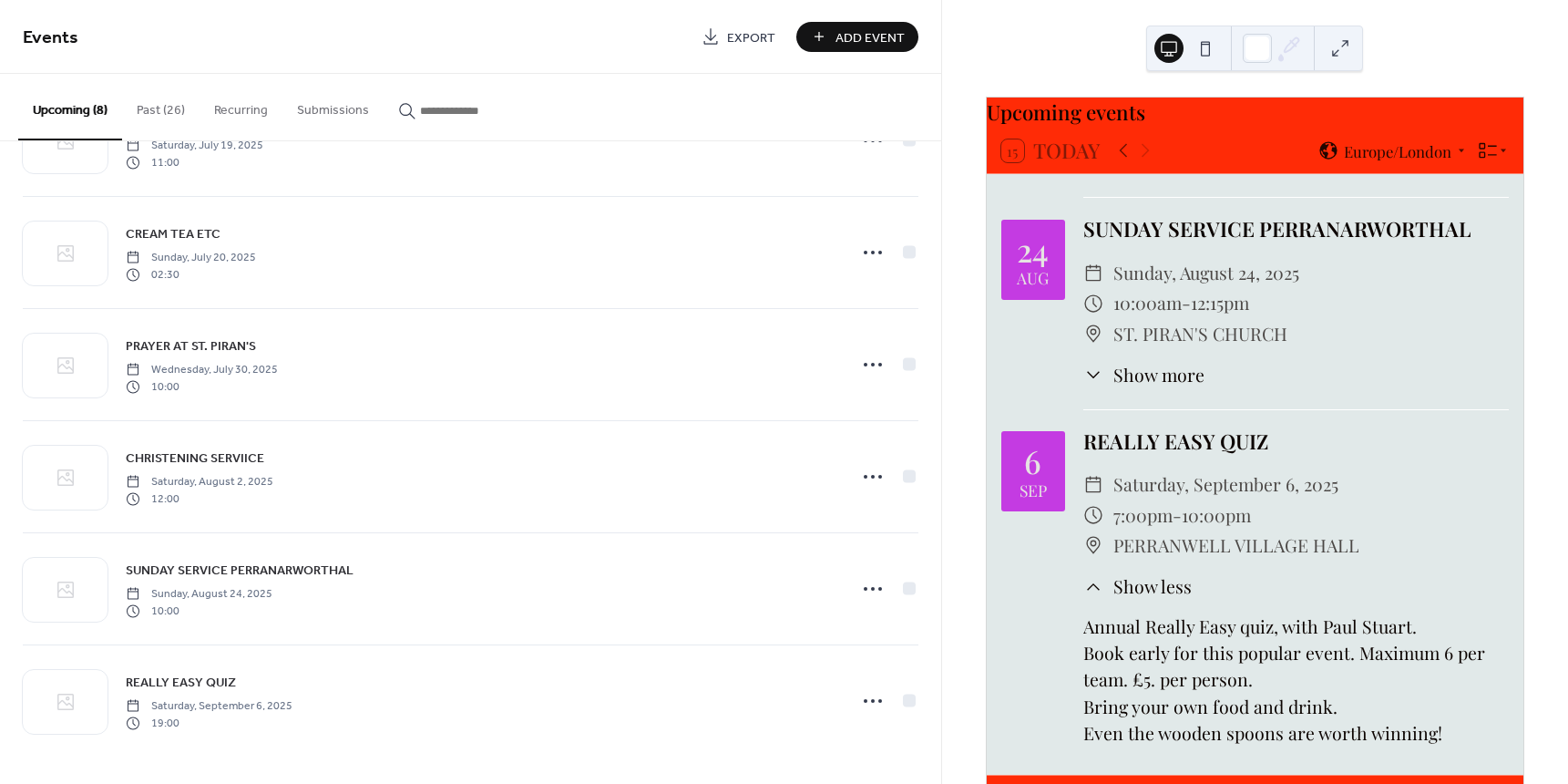 scroll, scrollTop: 1252, scrollLeft: 0, axis: vertical 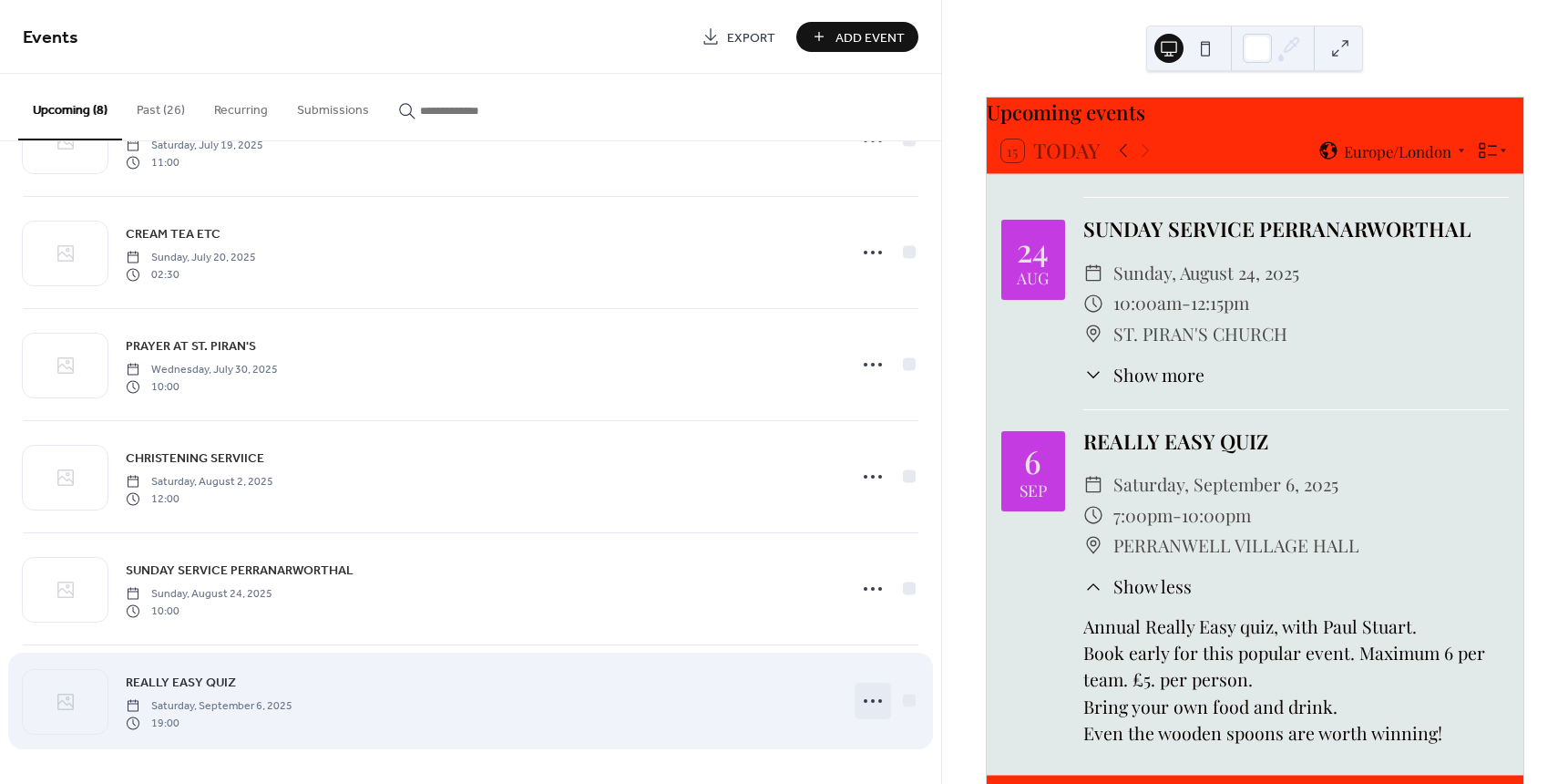 click 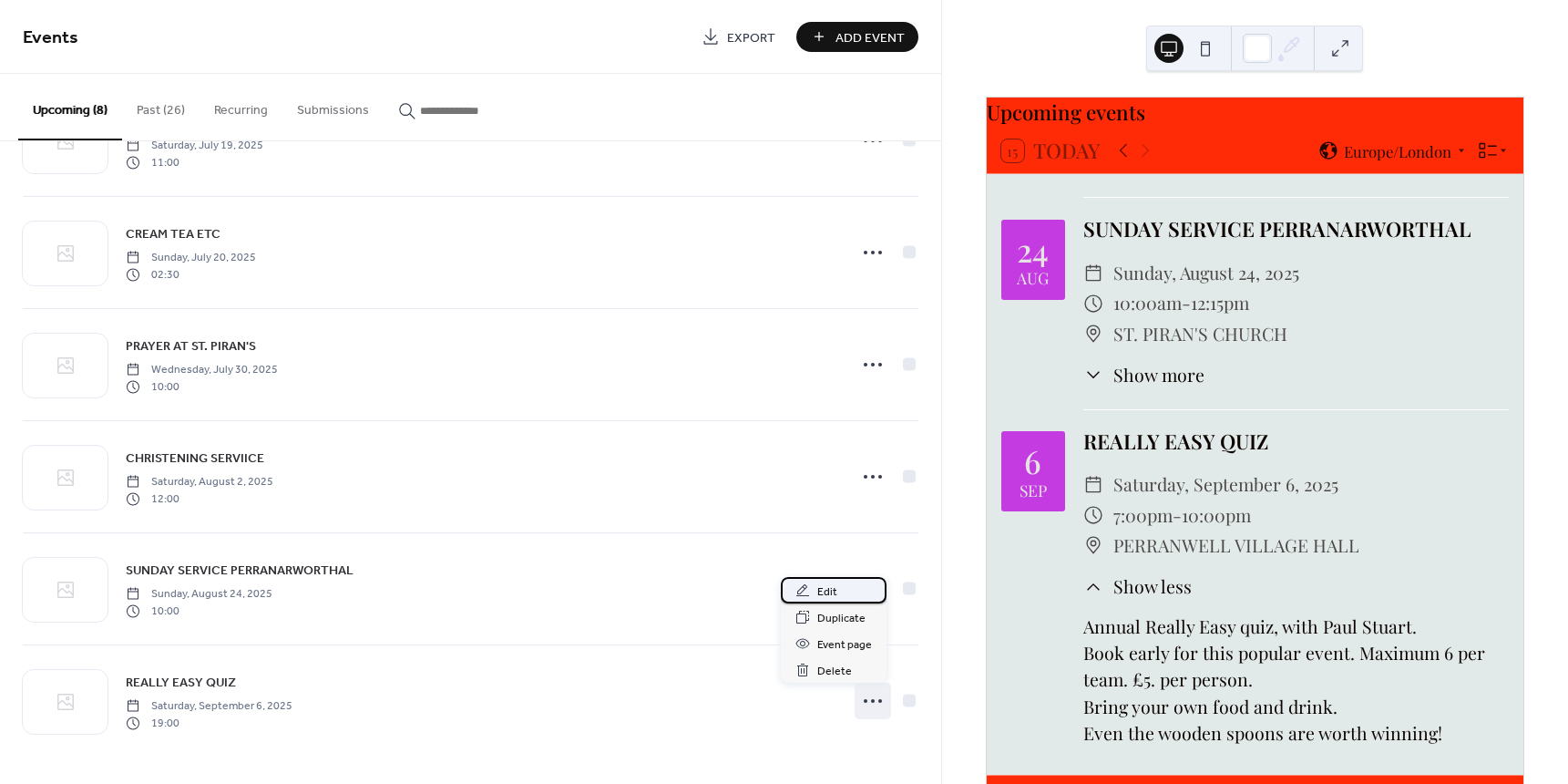 click on "Edit" at bounding box center (827, 592) 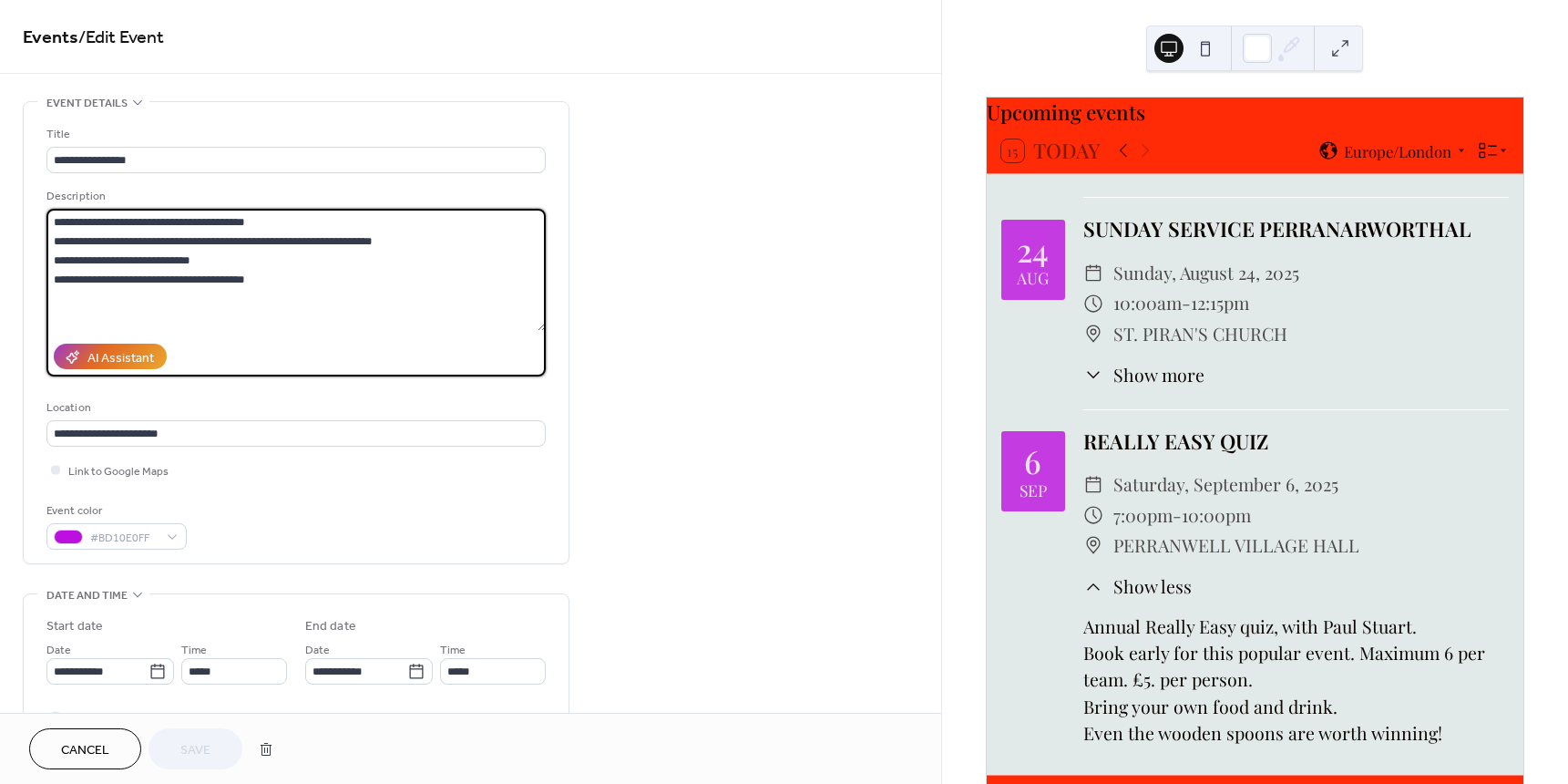 drag, startPoint x: 333, startPoint y: 298, endPoint x: 323, endPoint y: 284, distance: 17.204651 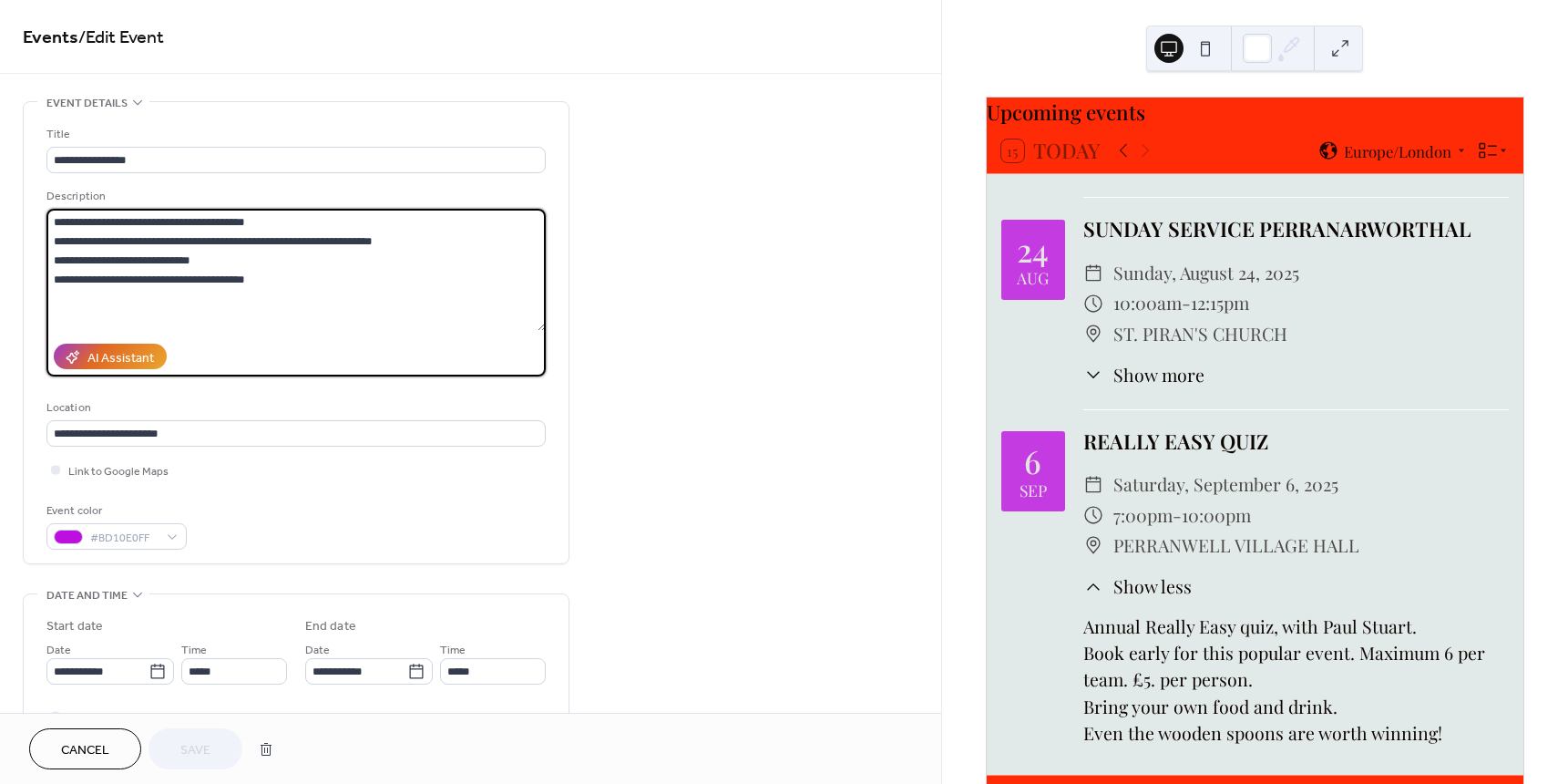 click on "**********" at bounding box center [296, 270] 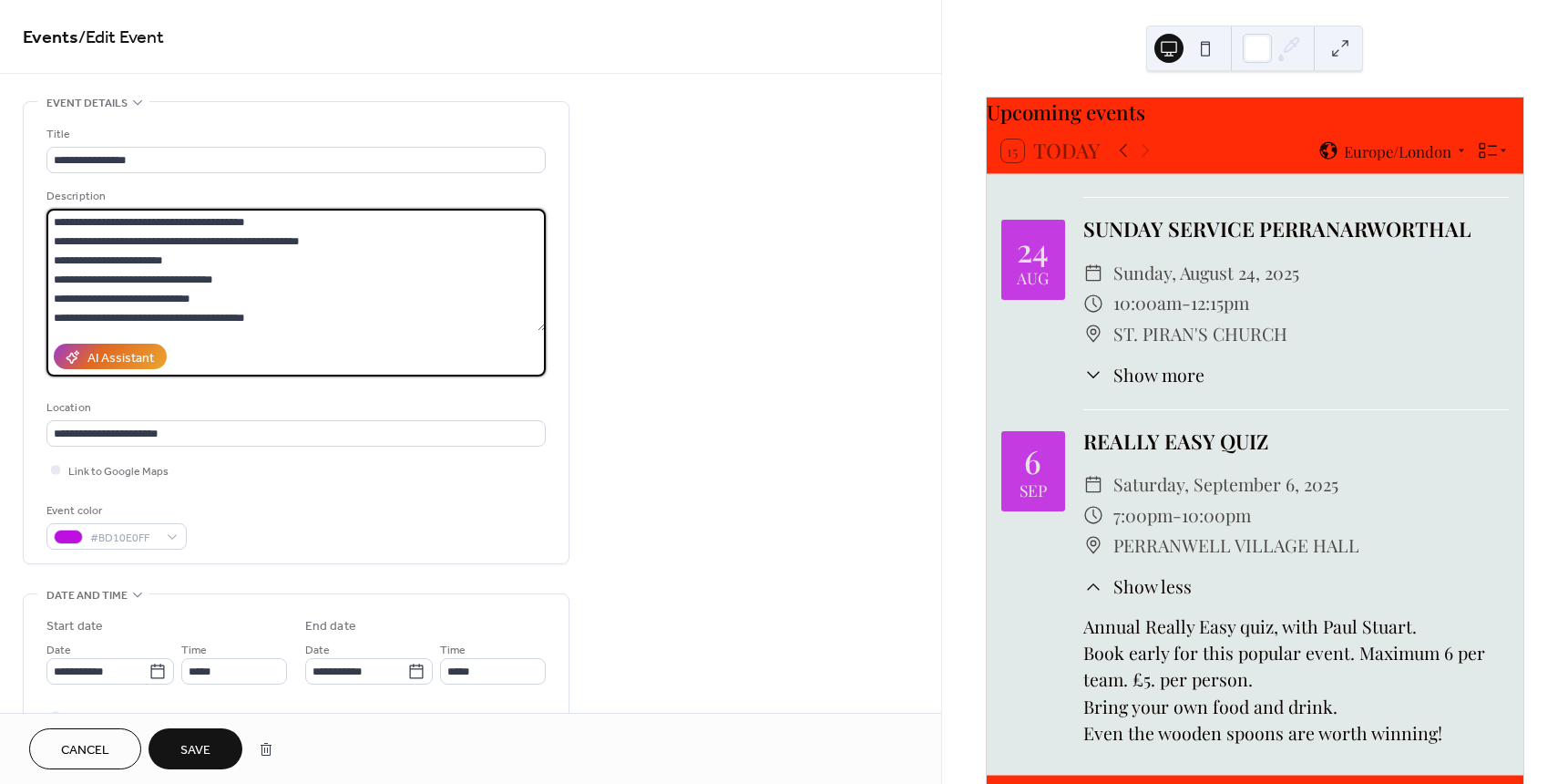 click on "**********" at bounding box center [296, 270] 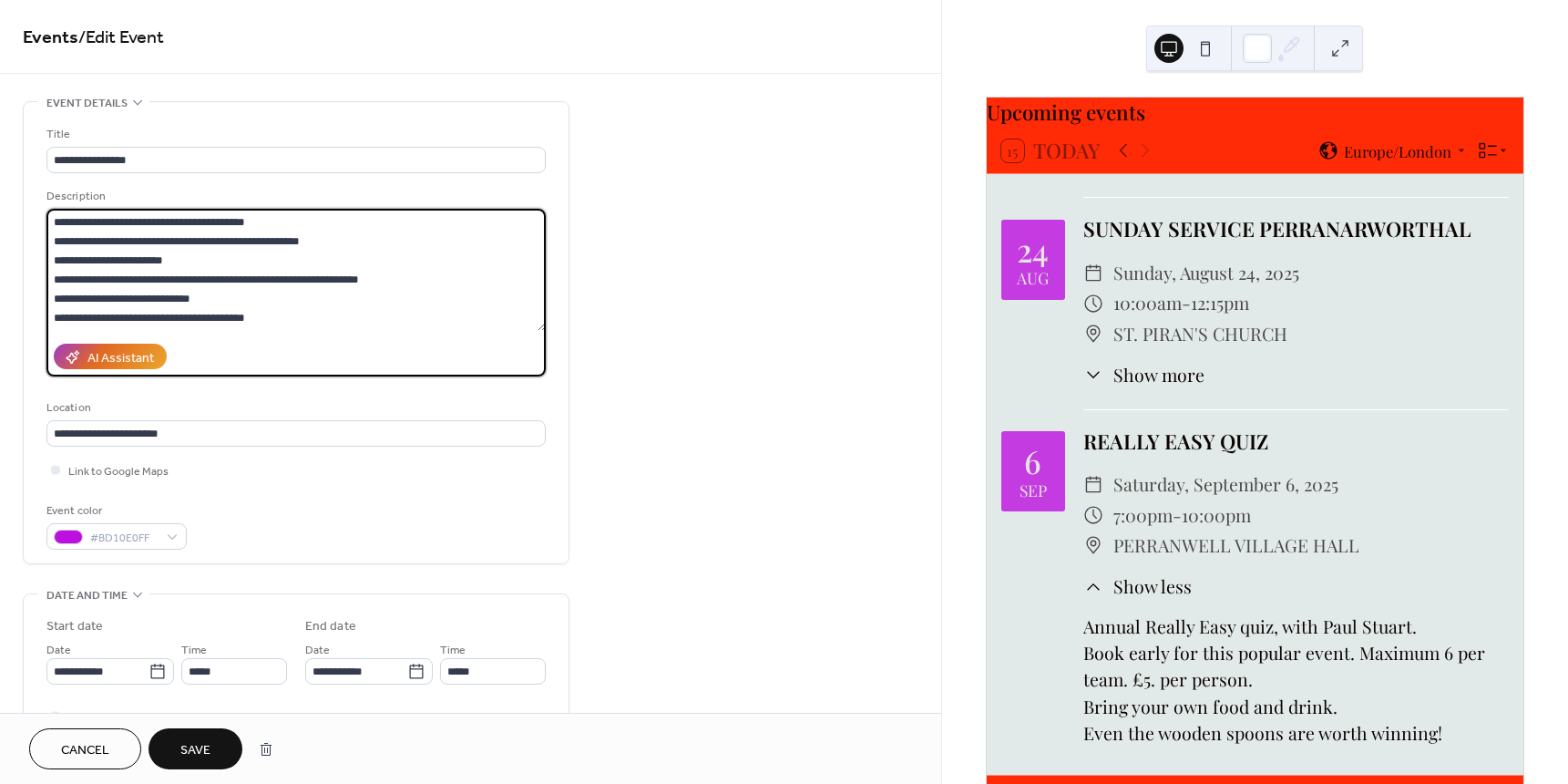 click on "**********" at bounding box center (296, 270) 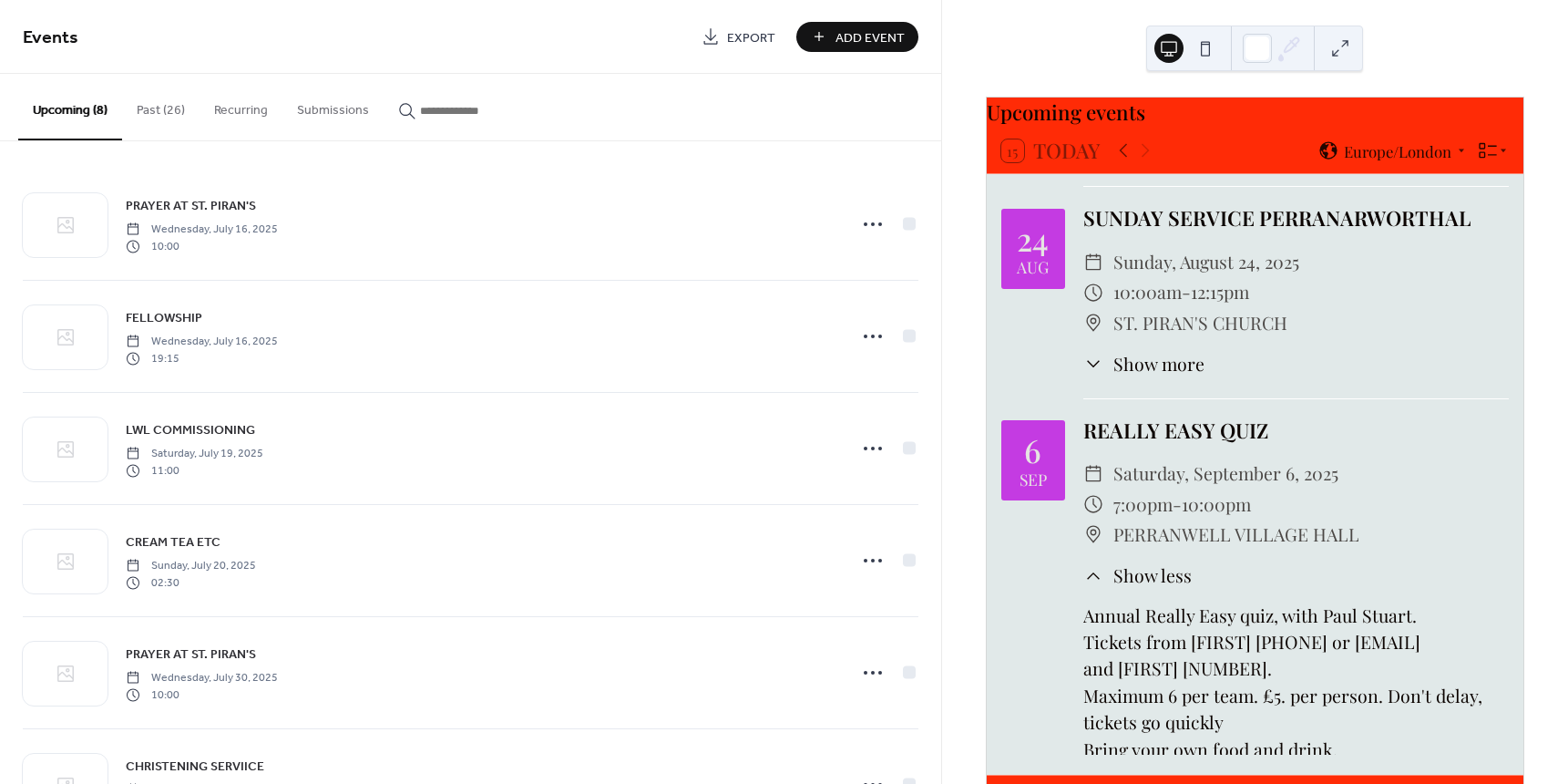 scroll, scrollTop: 1270, scrollLeft: 0, axis: vertical 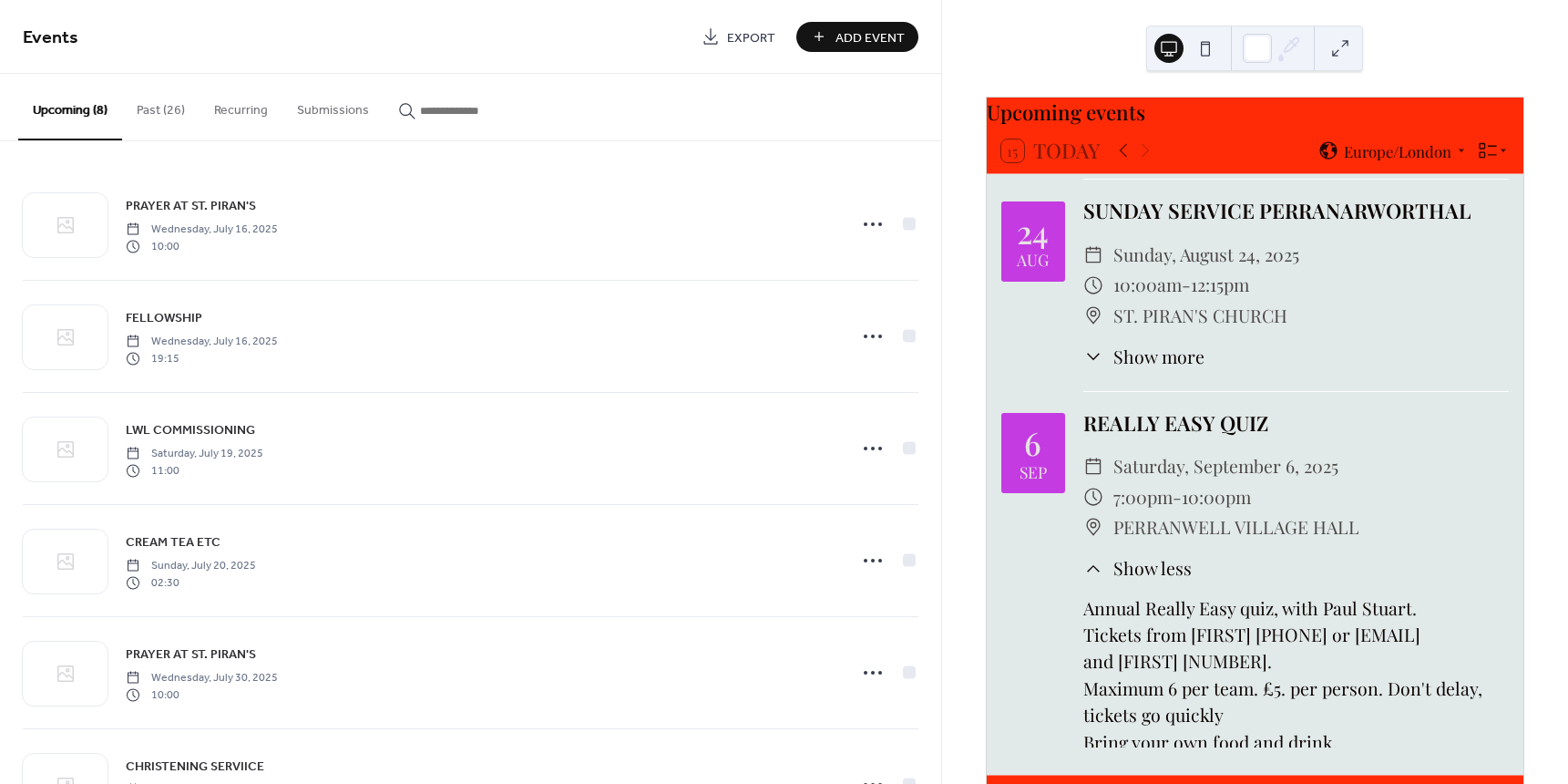 click on "Subscribe" at bounding box center (1255, 805) 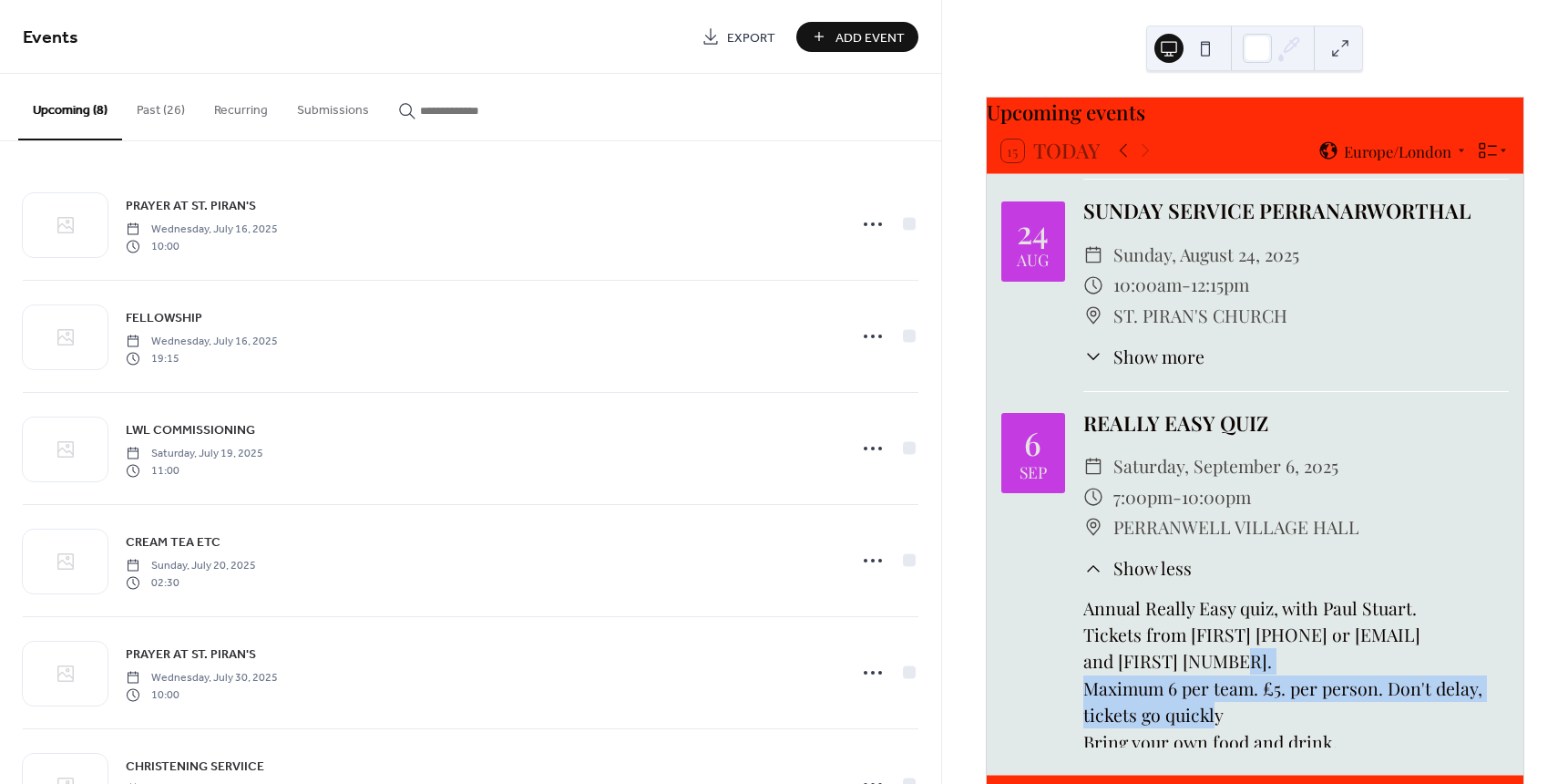 drag, startPoint x: 1216, startPoint y: 747, endPoint x: 1219, endPoint y: 692, distance: 55.081757 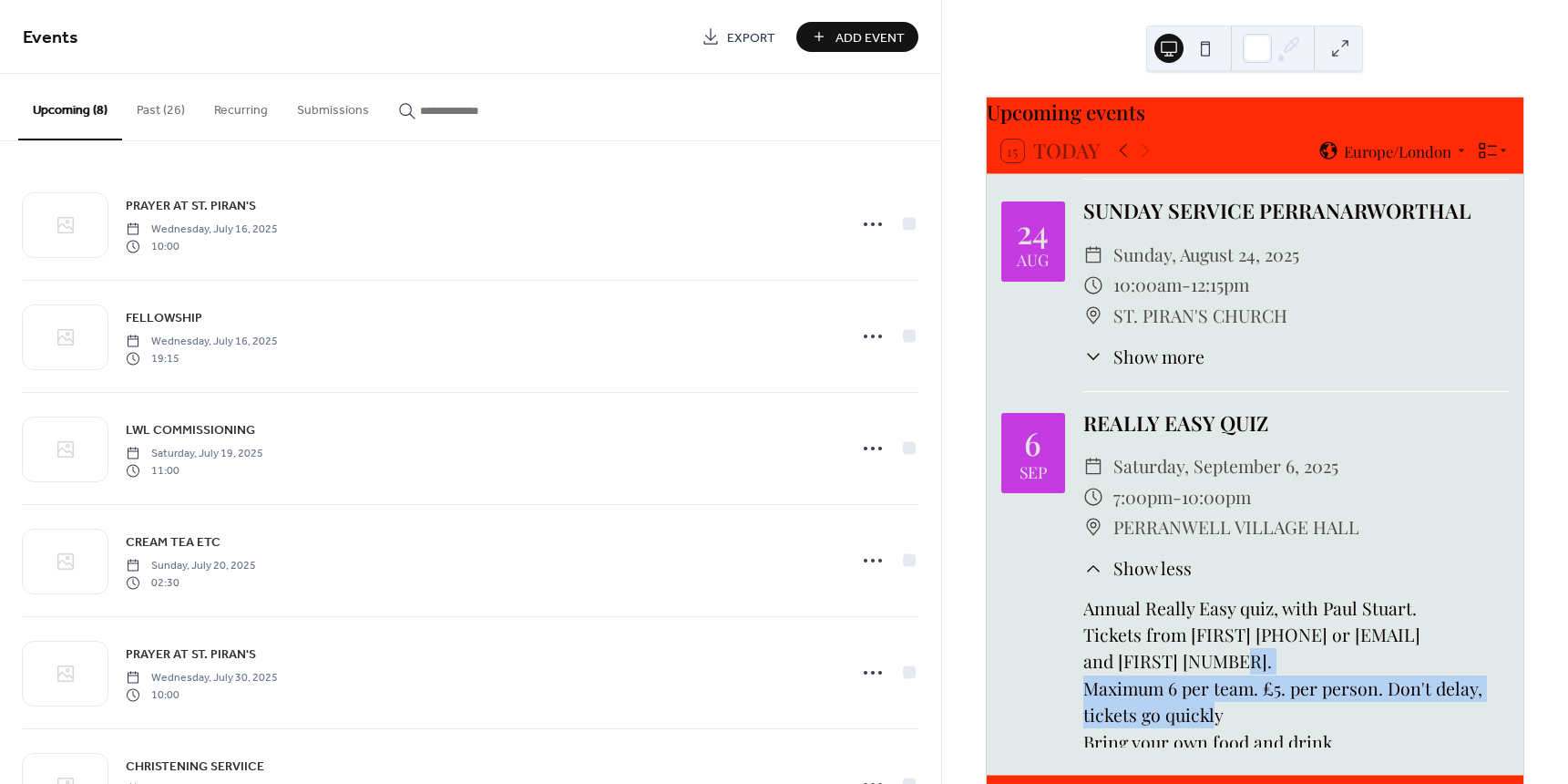 drag, startPoint x: 1517, startPoint y: 690, endPoint x: 1500, endPoint y: 584, distance: 107.35455 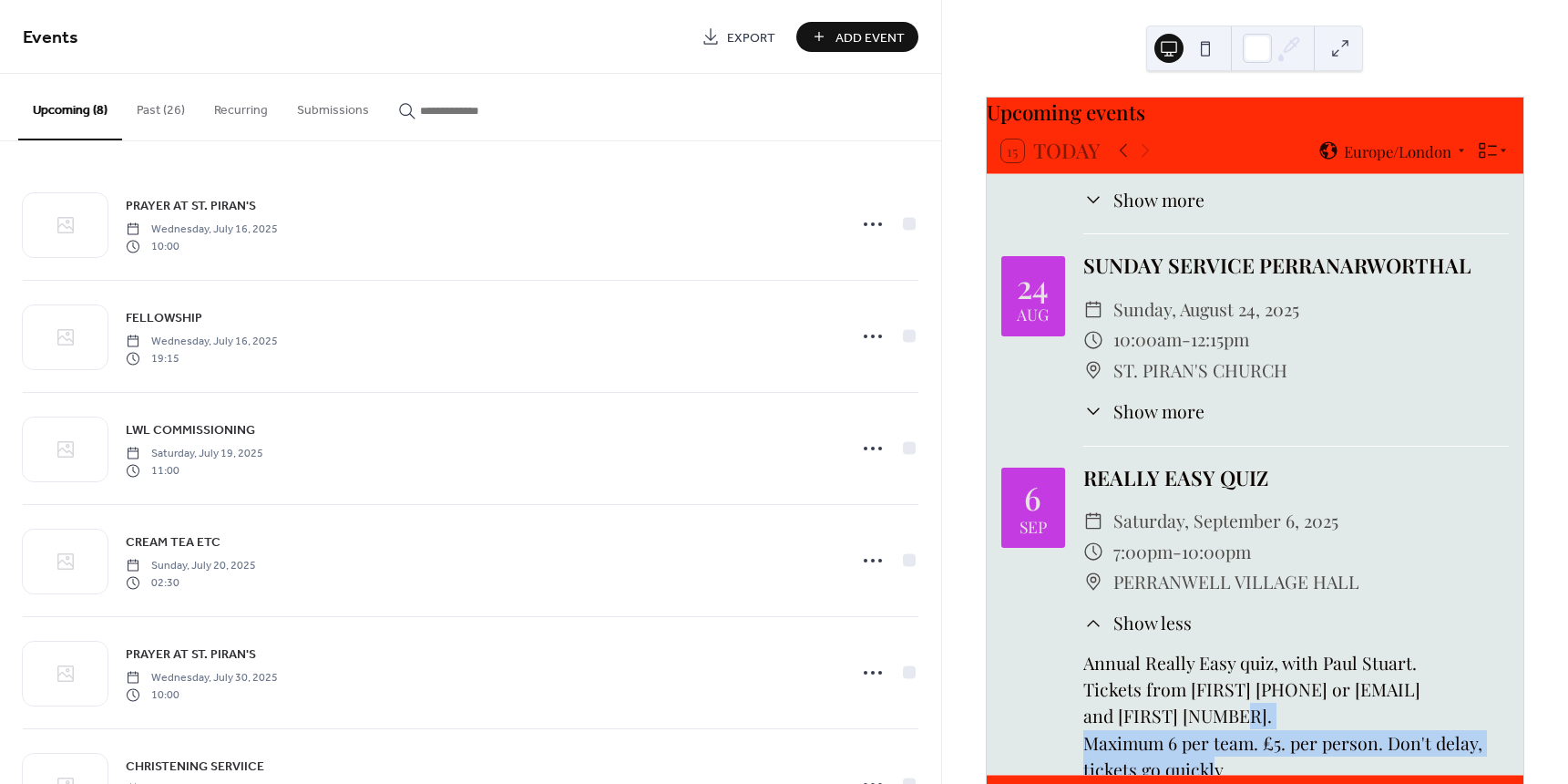 scroll, scrollTop: 1270, scrollLeft: 0, axis: vertical 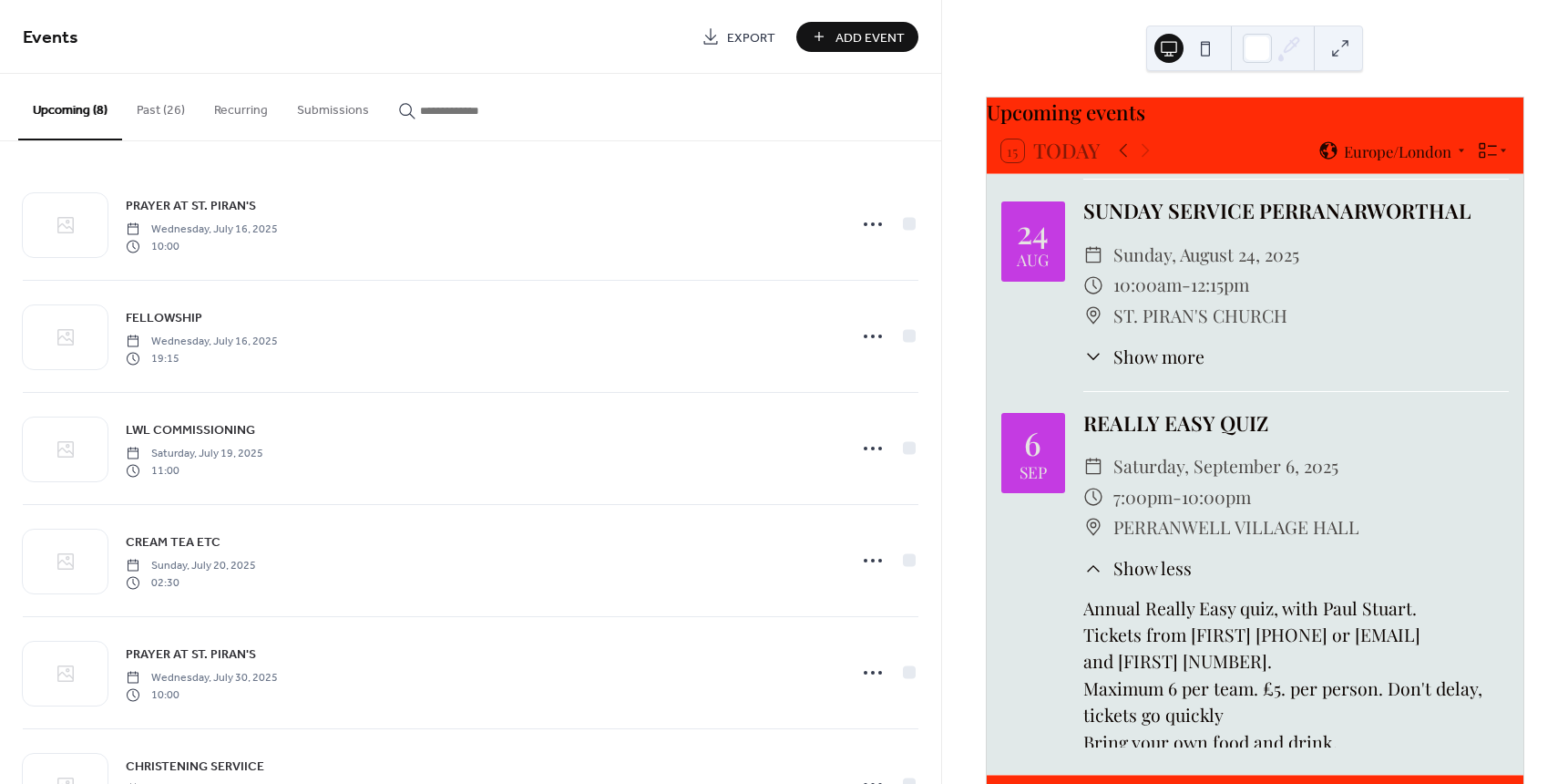 click on "Events Export Add Event" at bounding box center (470, 36) 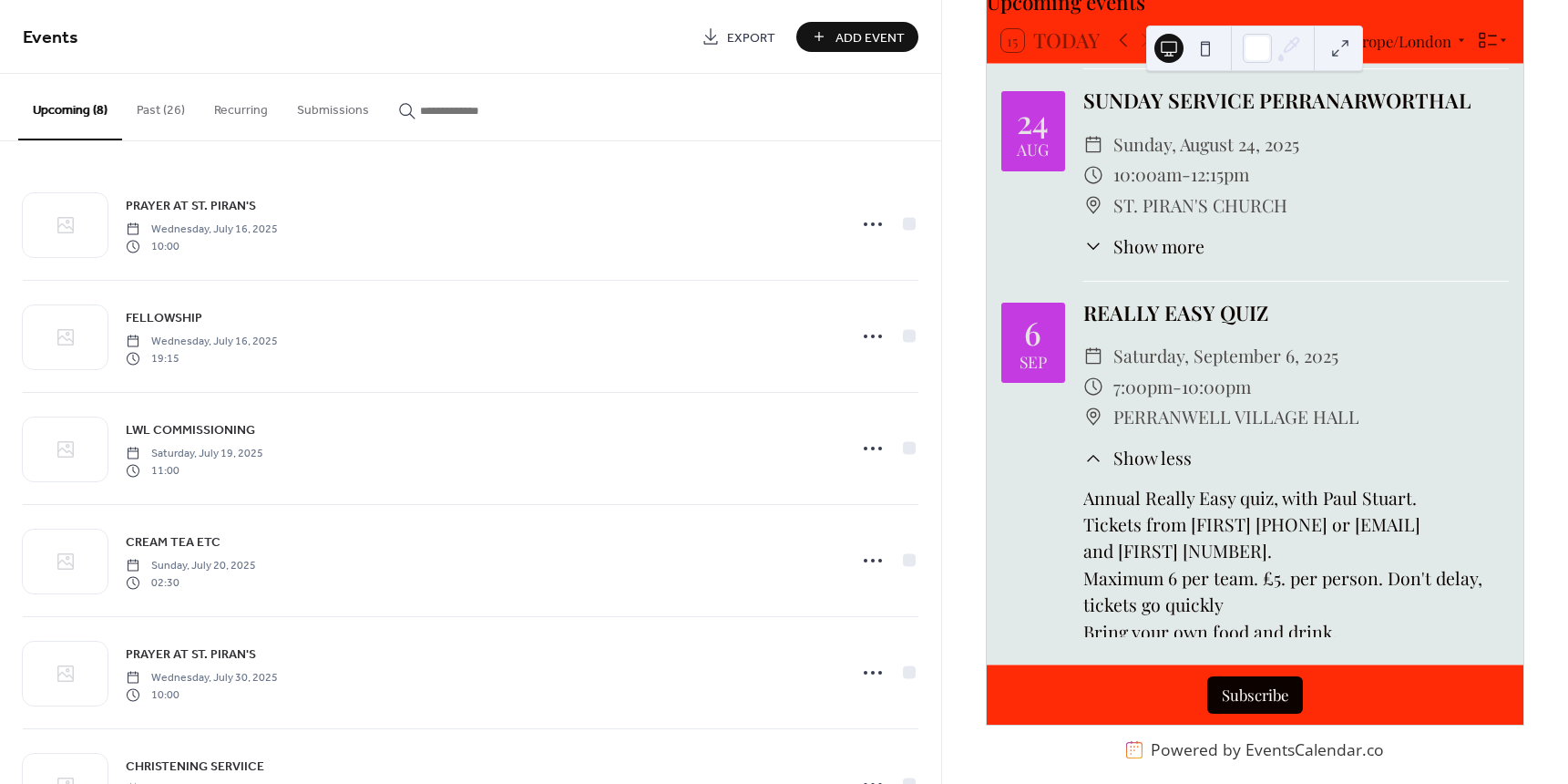 scroll, scrollTop: 126, scrollLeft: 0, axis: vertical 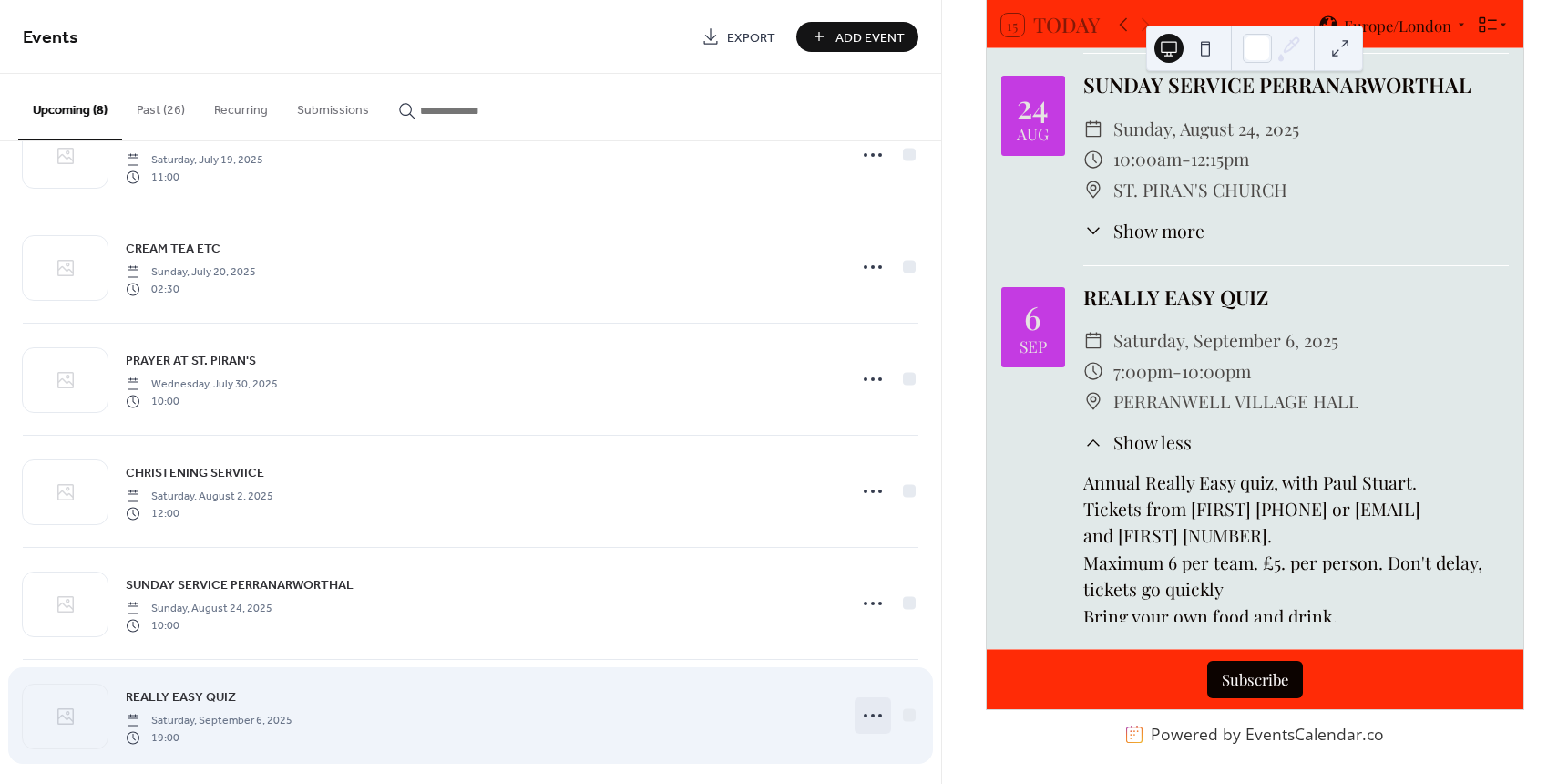 click 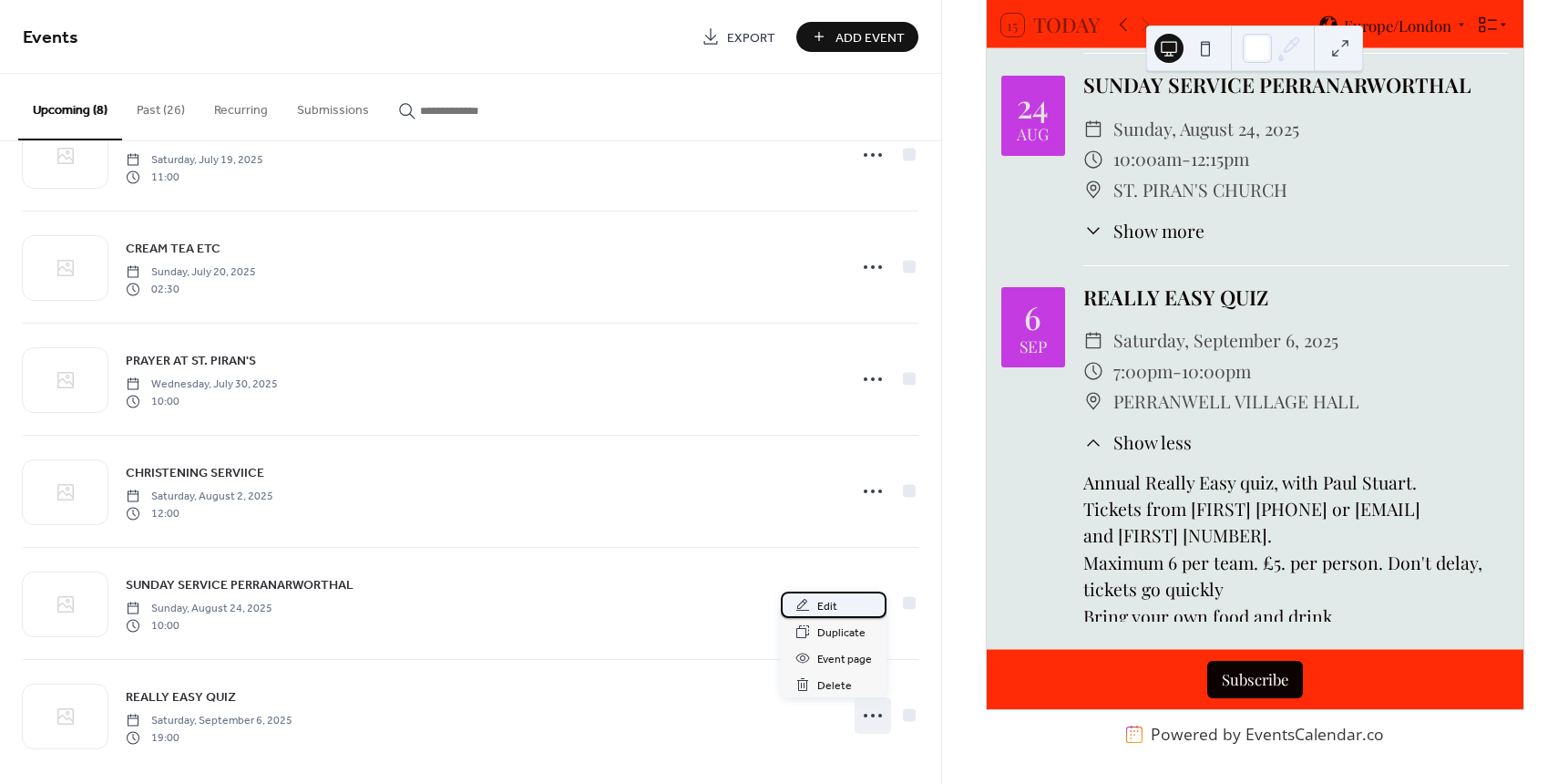 click on "Edit" at bounding box center (827, 606) 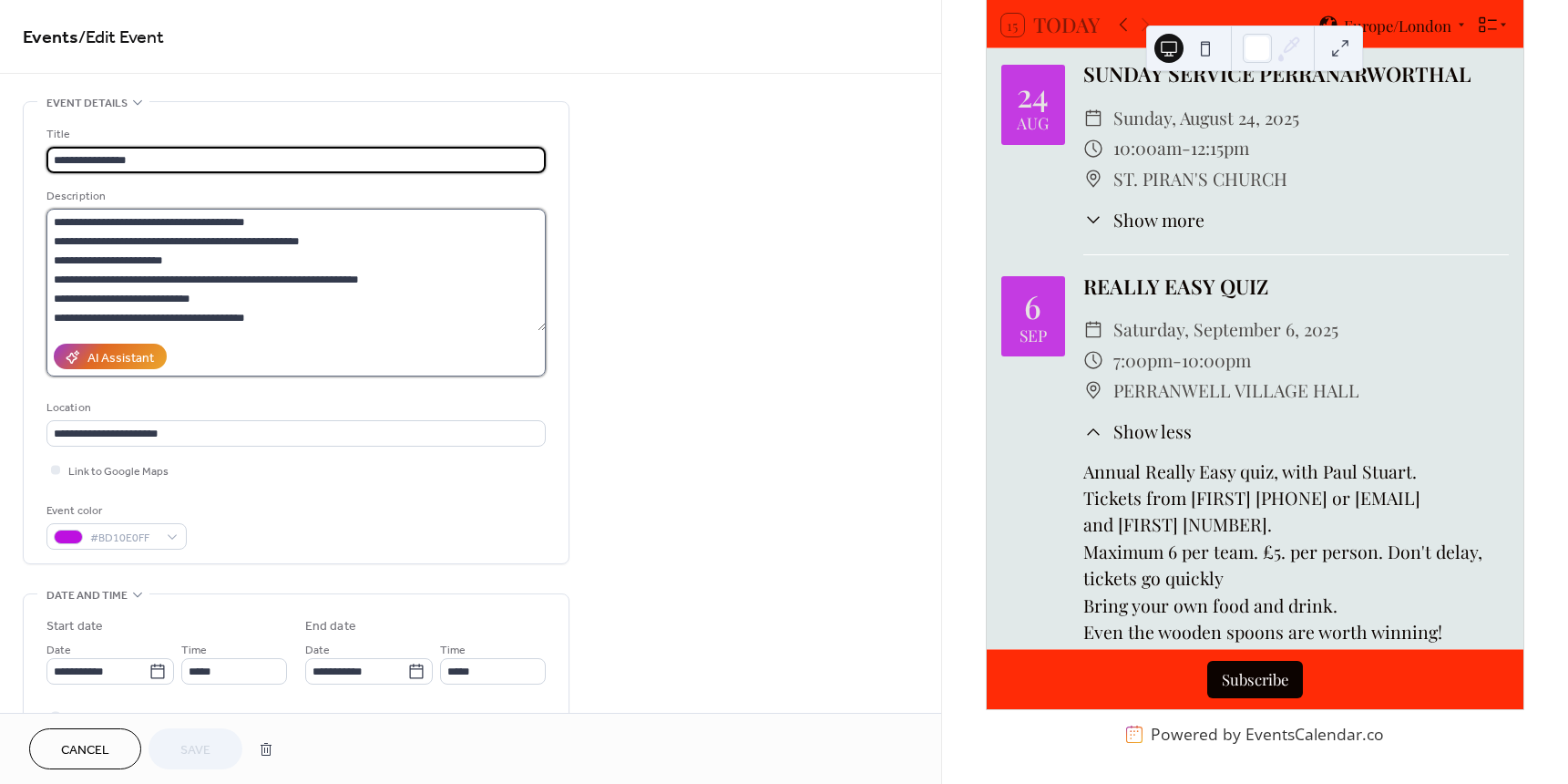 click on "**********" at bounding box center (296, 270) 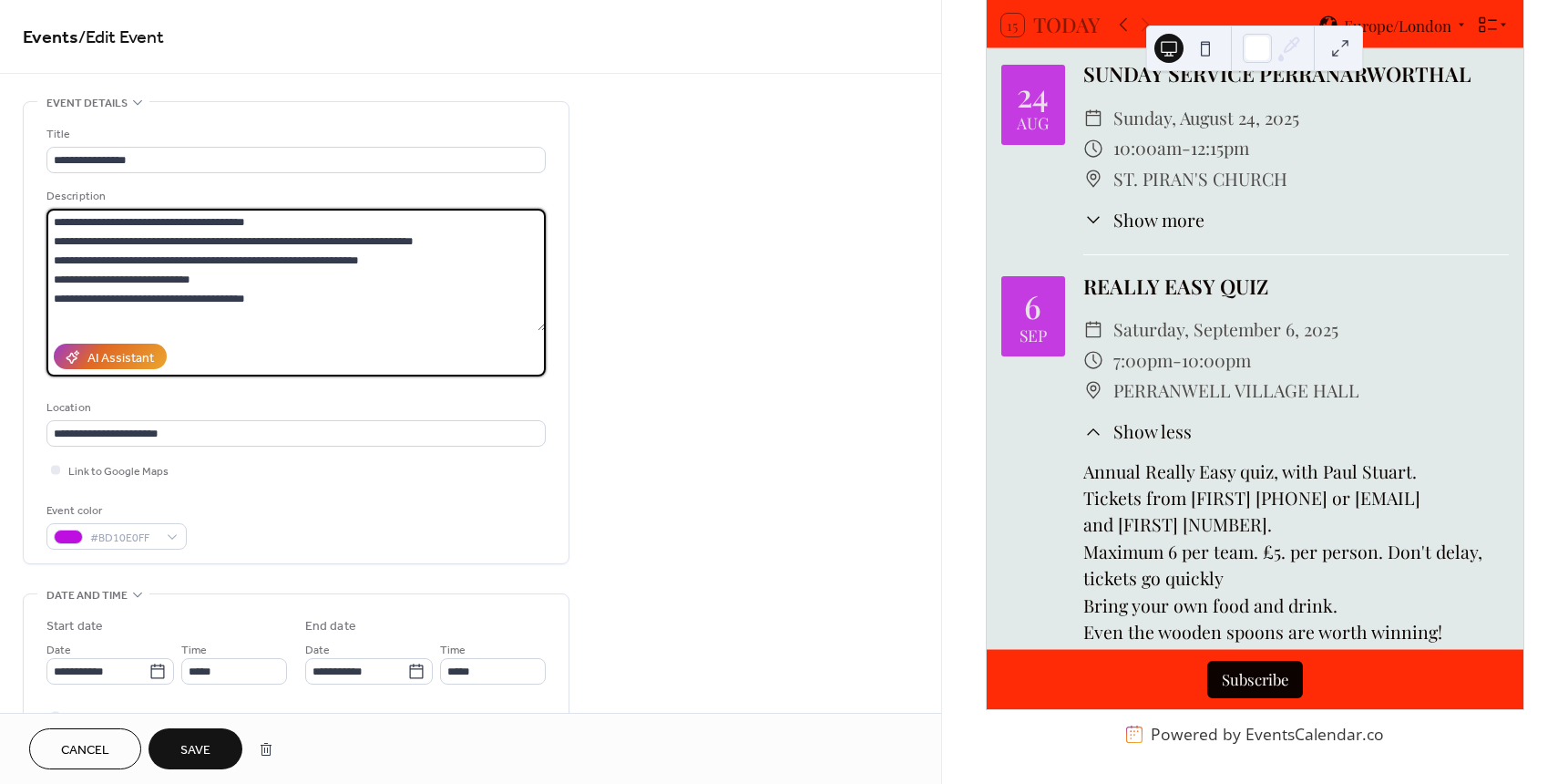 type on "**********" 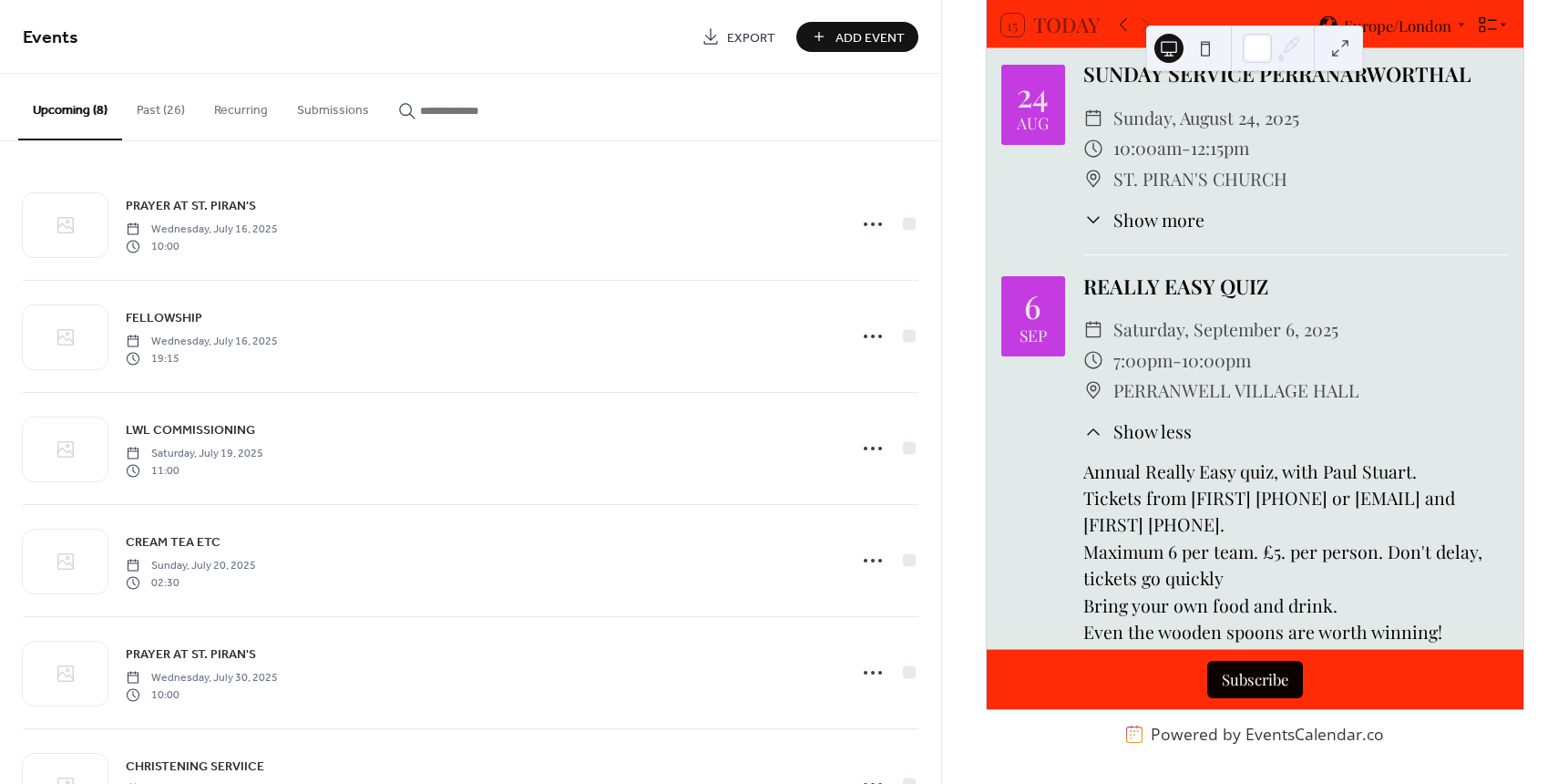 scroll, scrollTop: 1305, scrollLeft: 0, axis: vertical 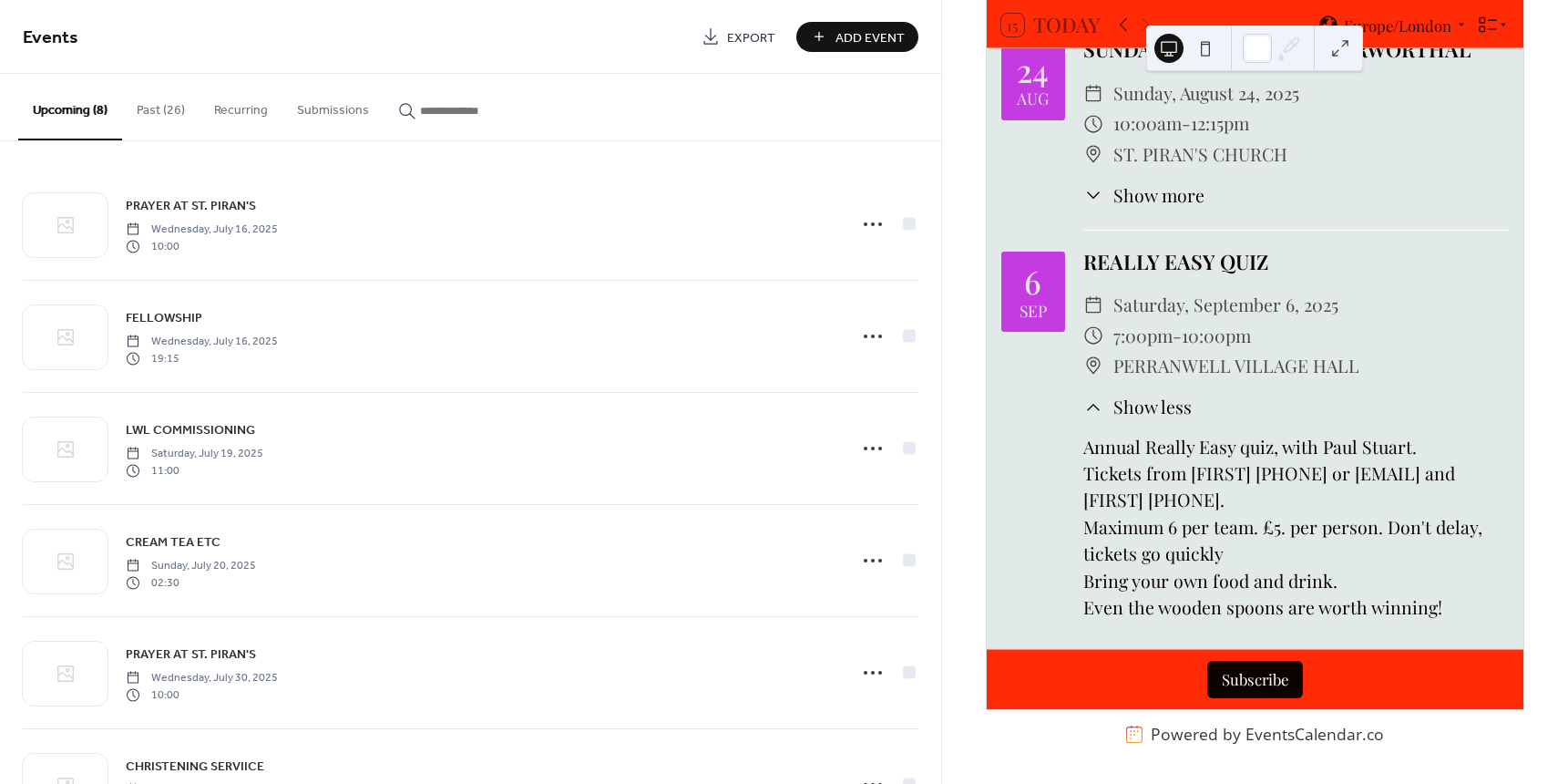 click on "Show less" at bounding box center (1153, 407) 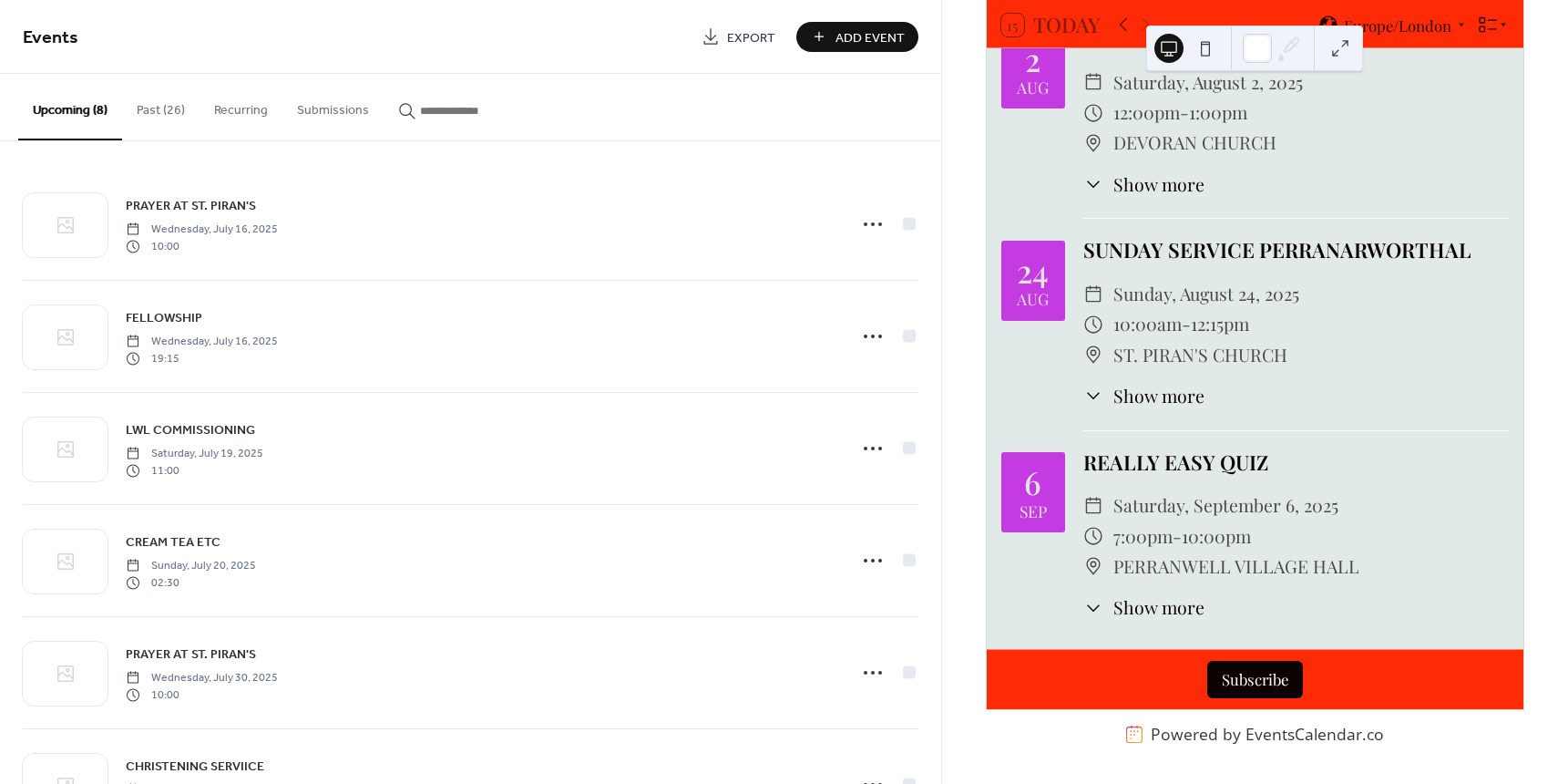 click on "Show more" at bounding box center (1159, 607) 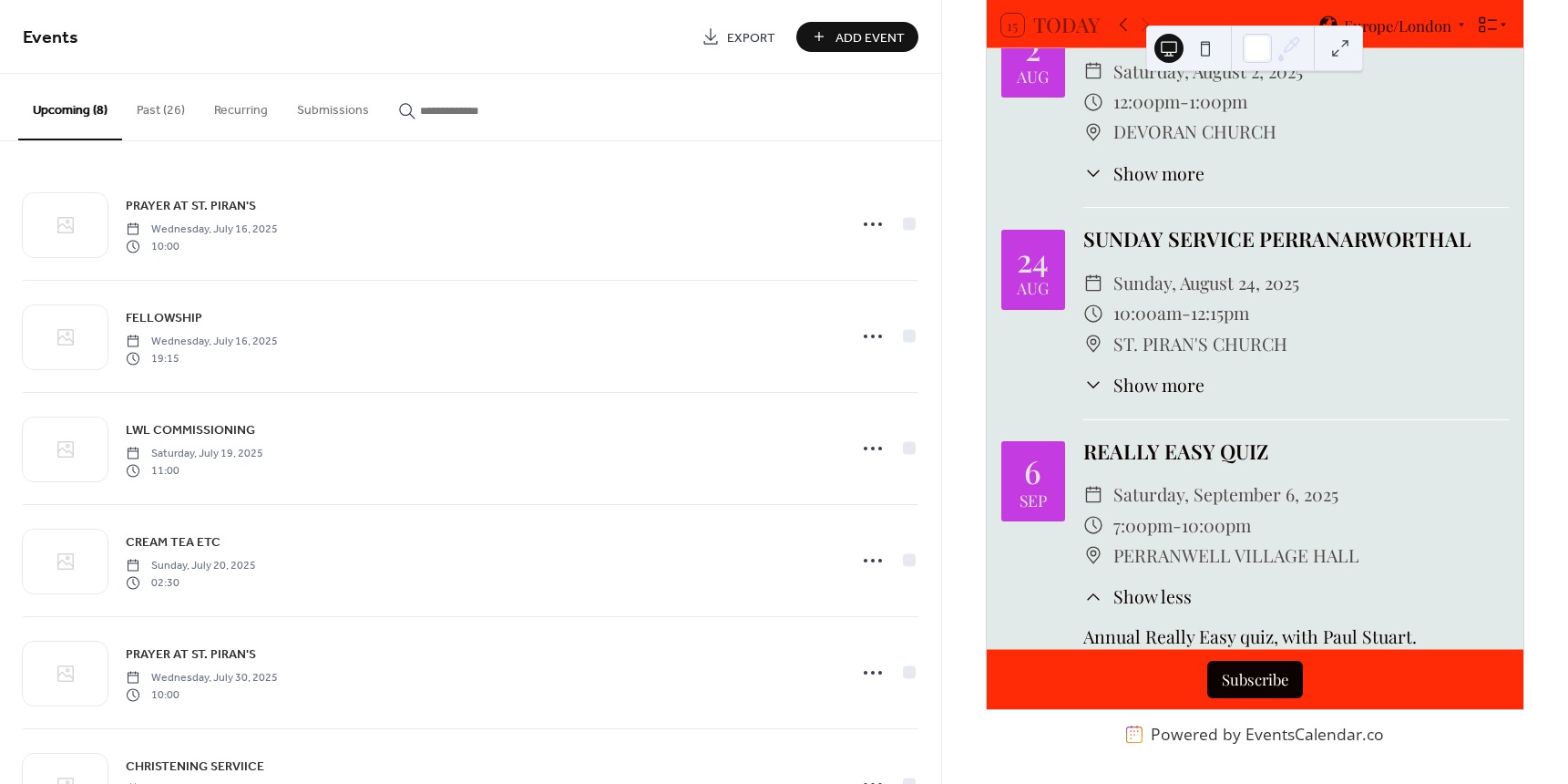 scroll, scrollTop: 1305, scrollLeft: 0, axis: vertical 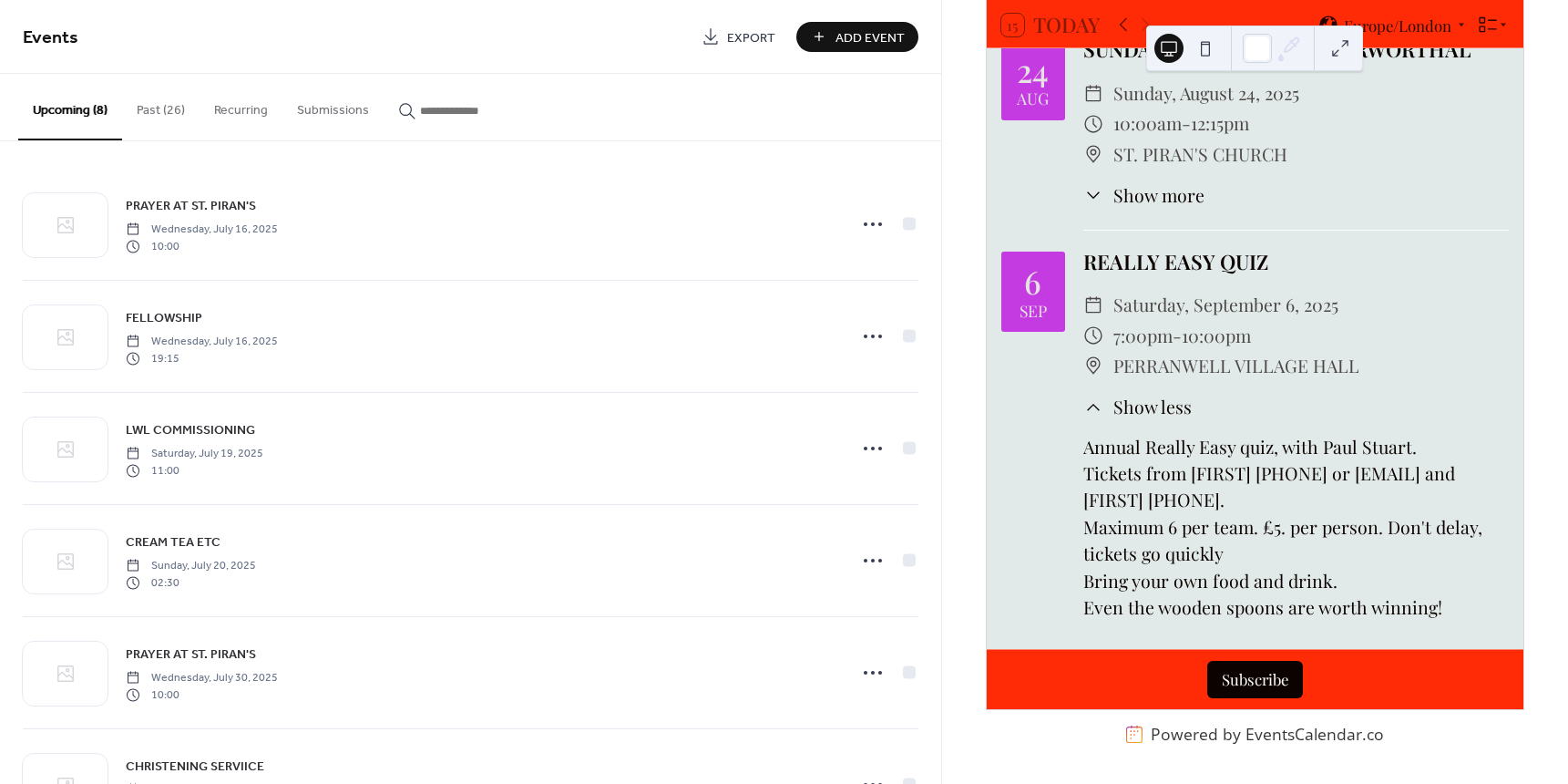 click on "Show less" at bounding box center [1153, 407] 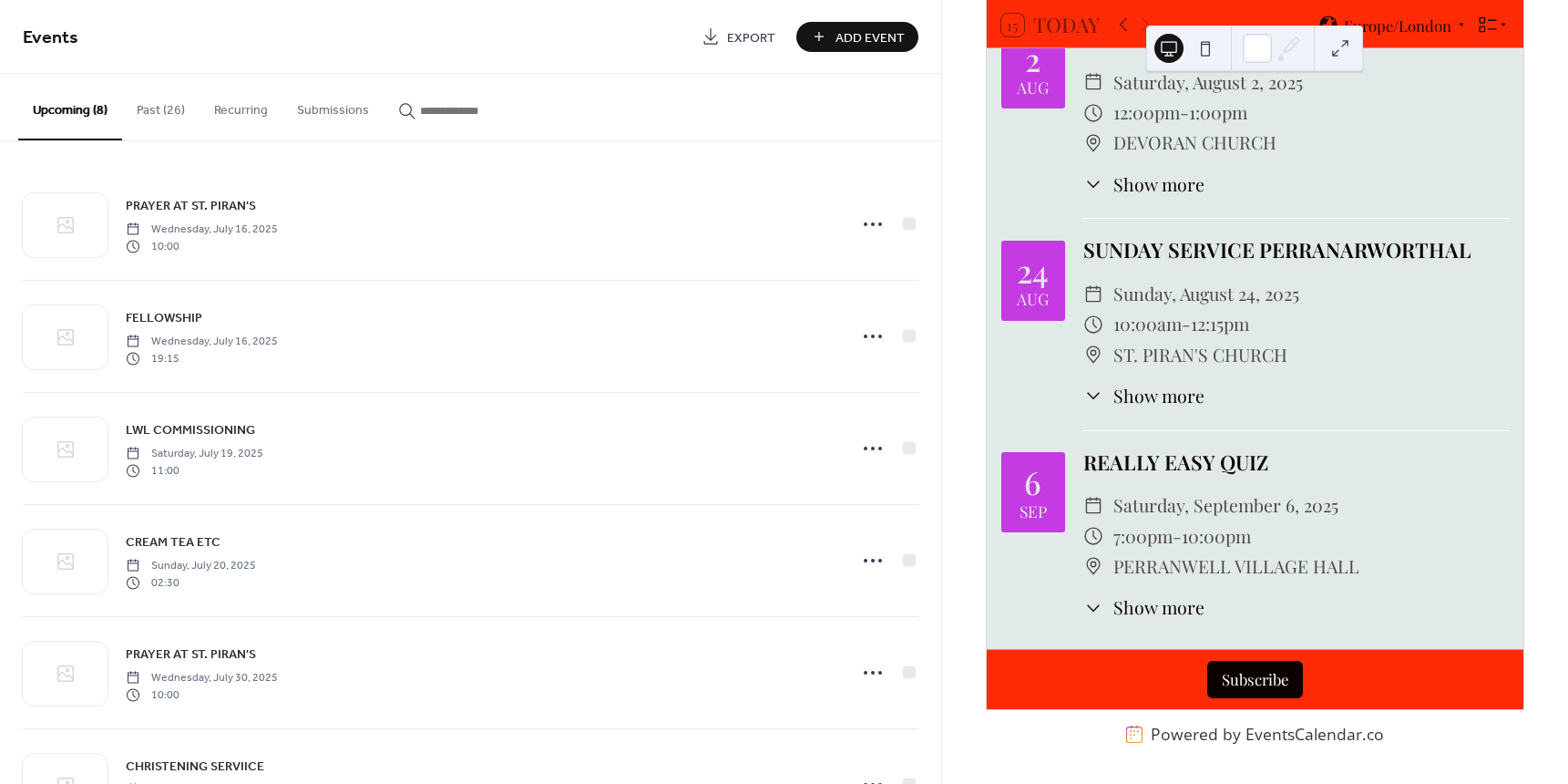 scroll, scrollTop: 1105, scrollLeft: 0, axis: vertical 